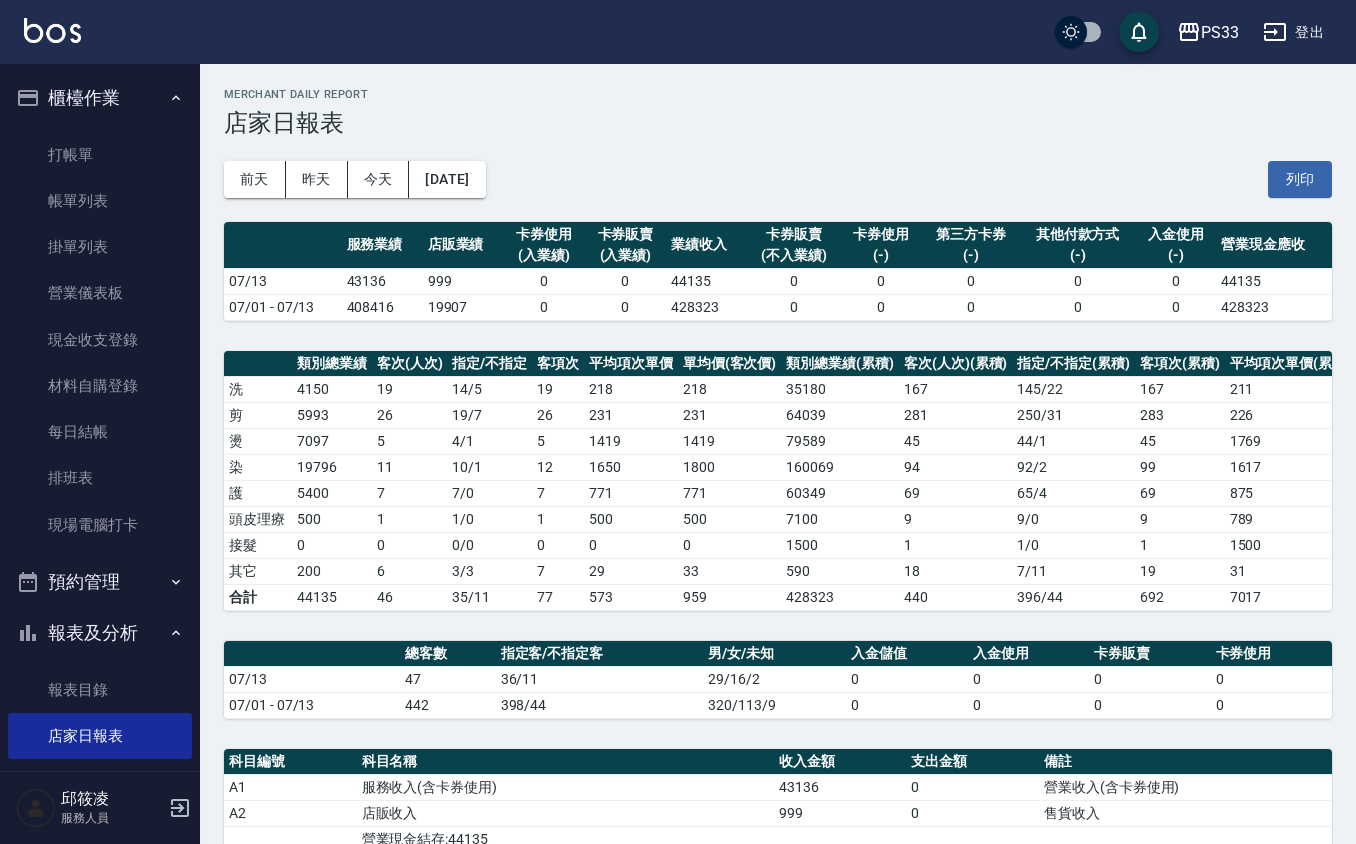 scroll, scrollTop: 0, scrollLeft: 0, axis: both 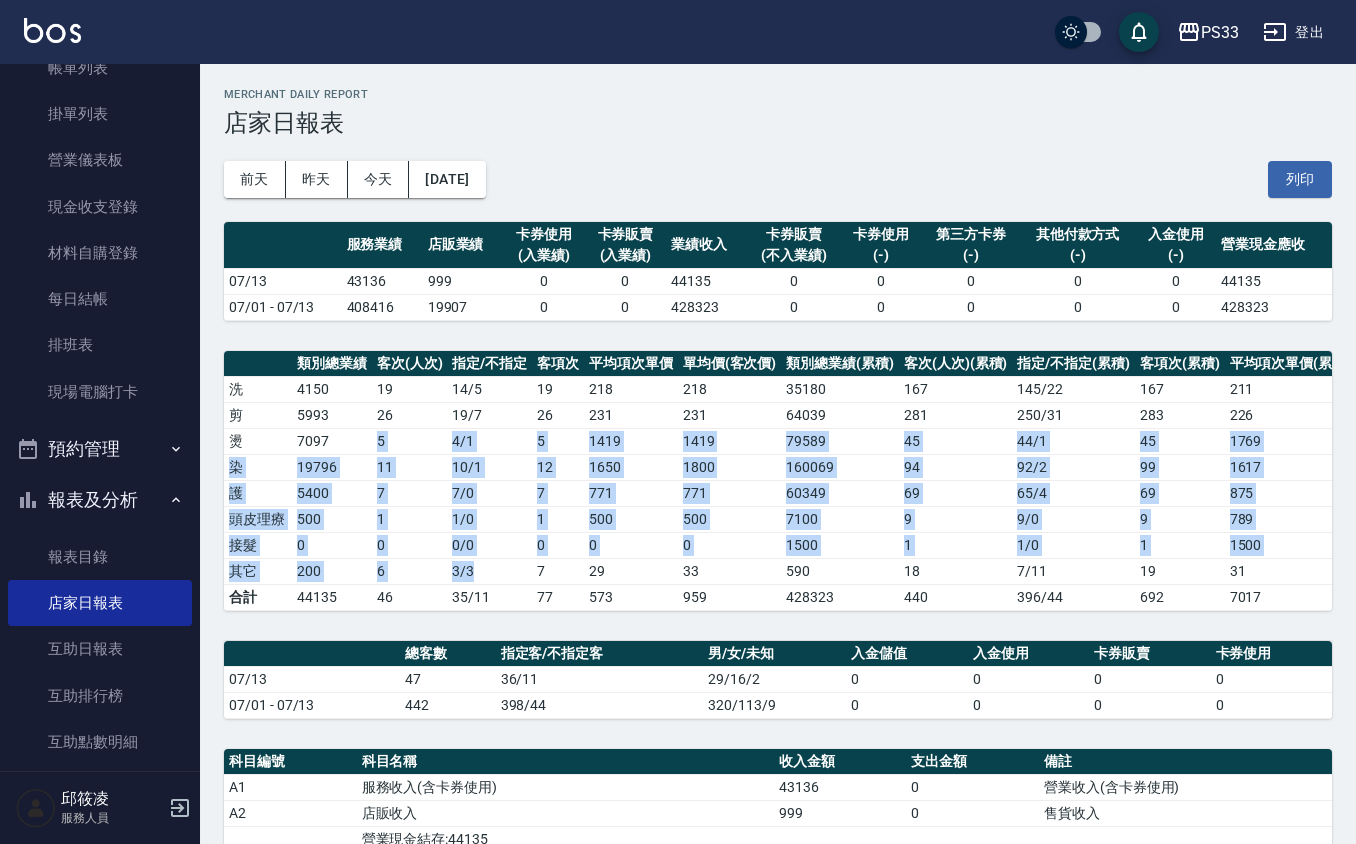 drag, startPoint x: 498, startPoint y: 588, endPoint x: 416, endPoint y: 524, distance: 104.019226 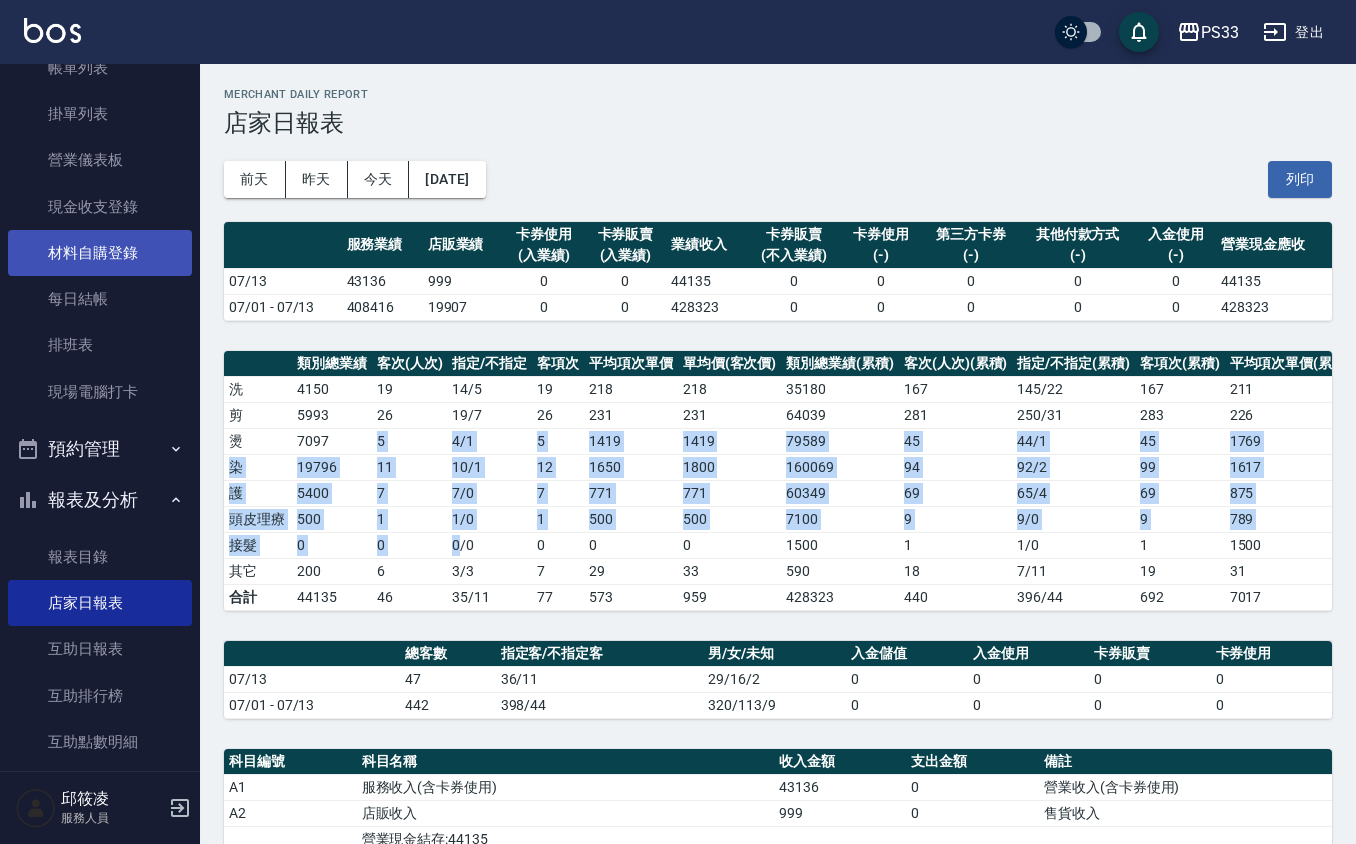 click on "材料自購登錄" at bounding box center (100, 253) 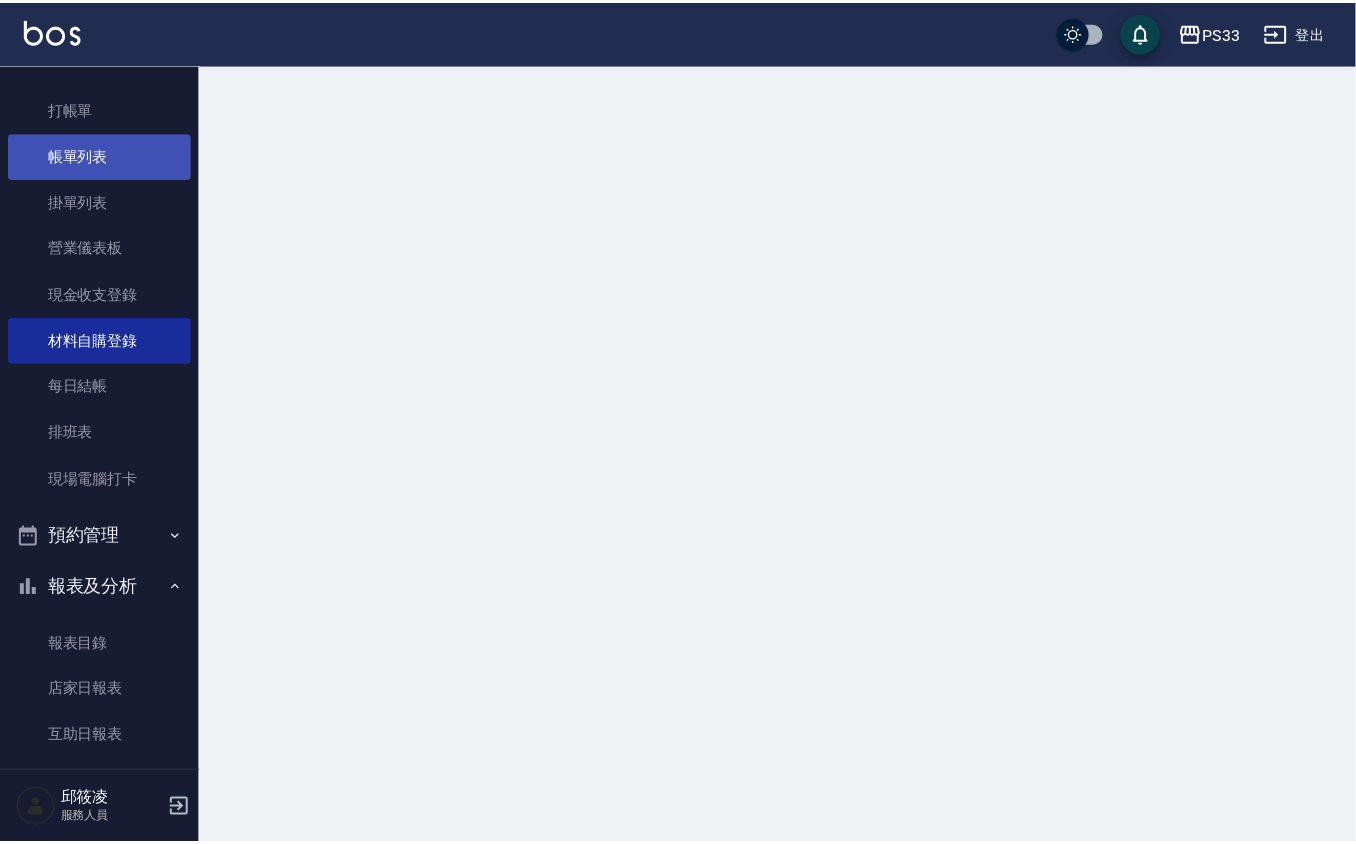 scroll, scrollTop: 0, scrollLeft: 0, axis: both 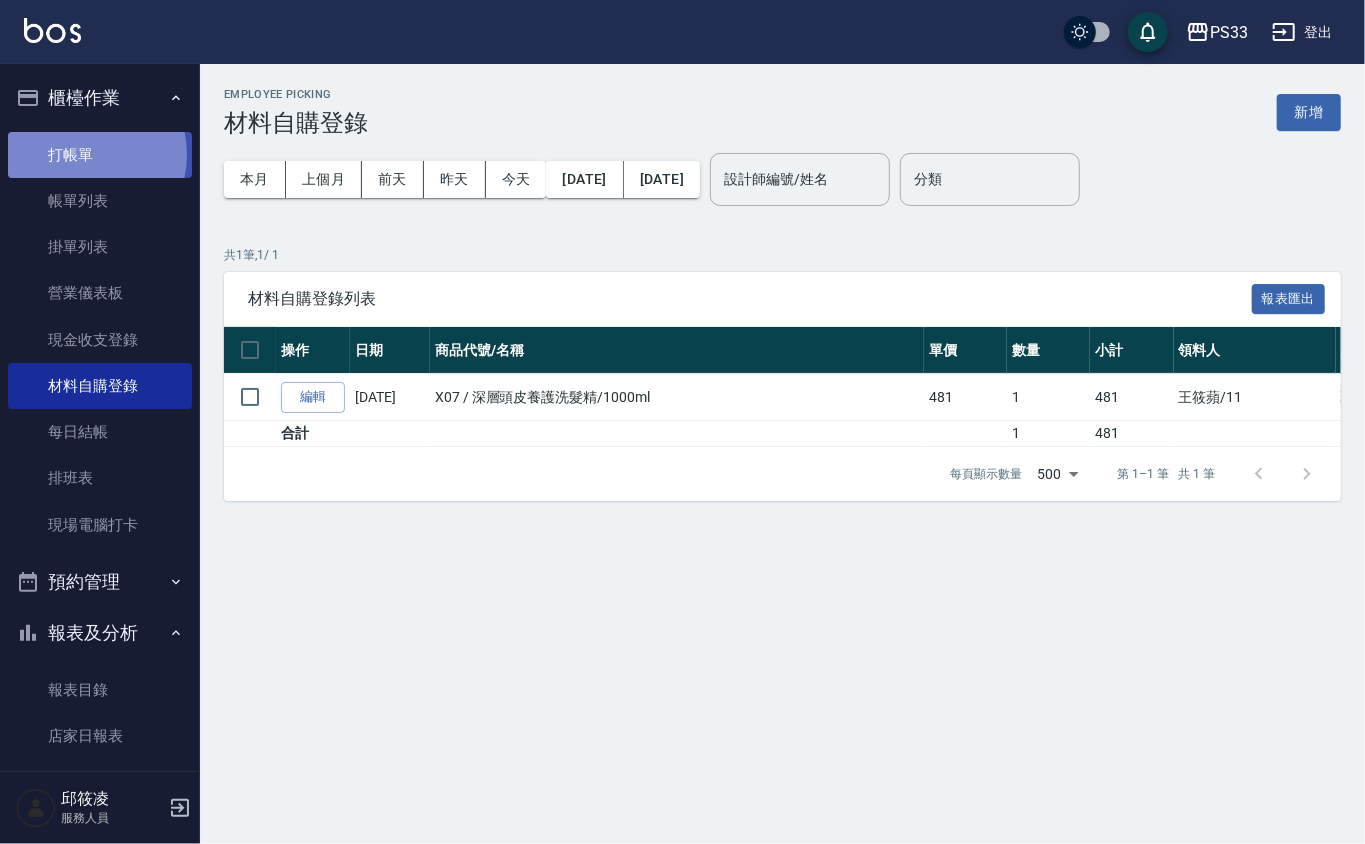 click on "打帳單" at bounding box center [100, 155] 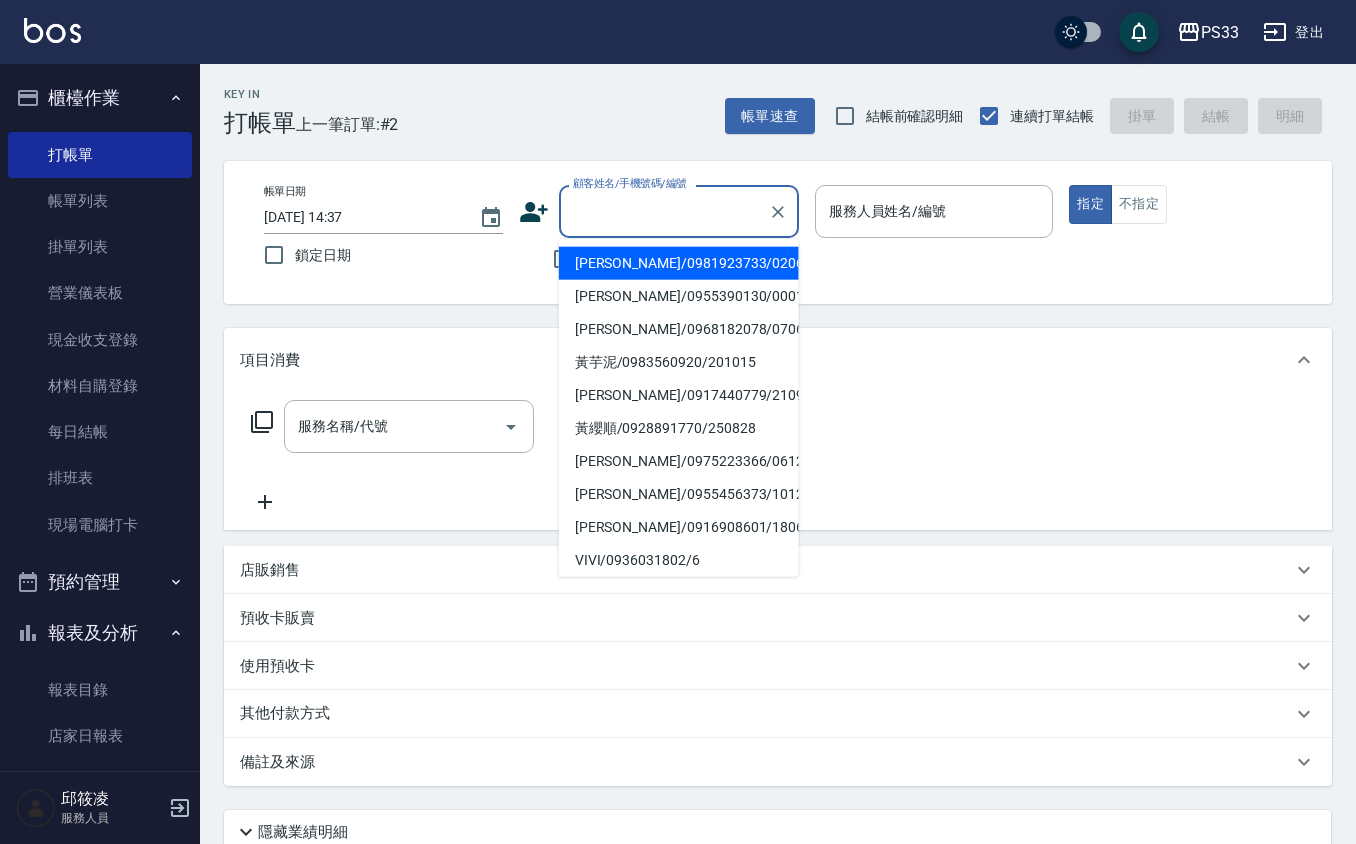 click on "顧客姓名/手機號碼/編號" at bounding box center (664, 211) 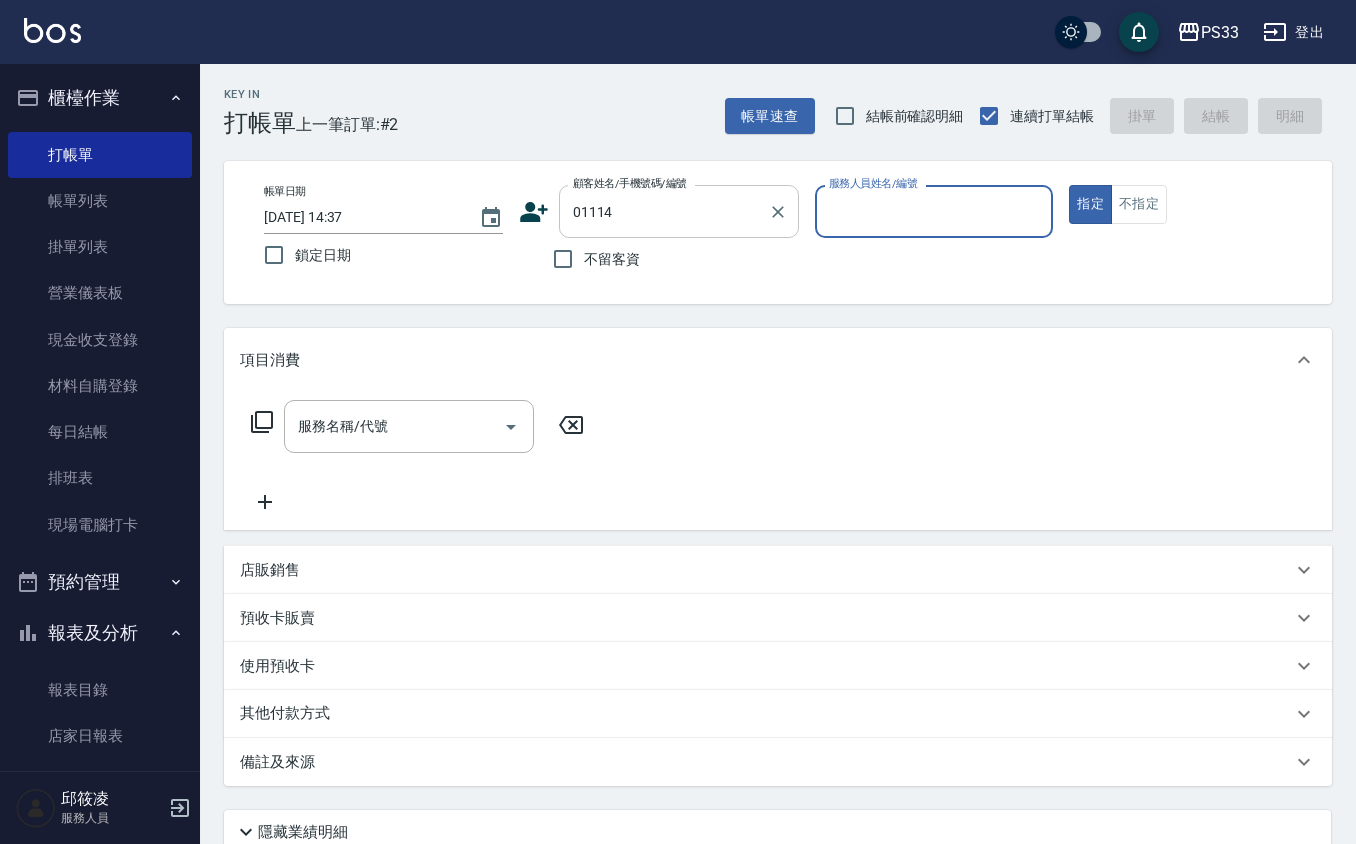 type on "[PERSON_NAME]/0976723114/01114" 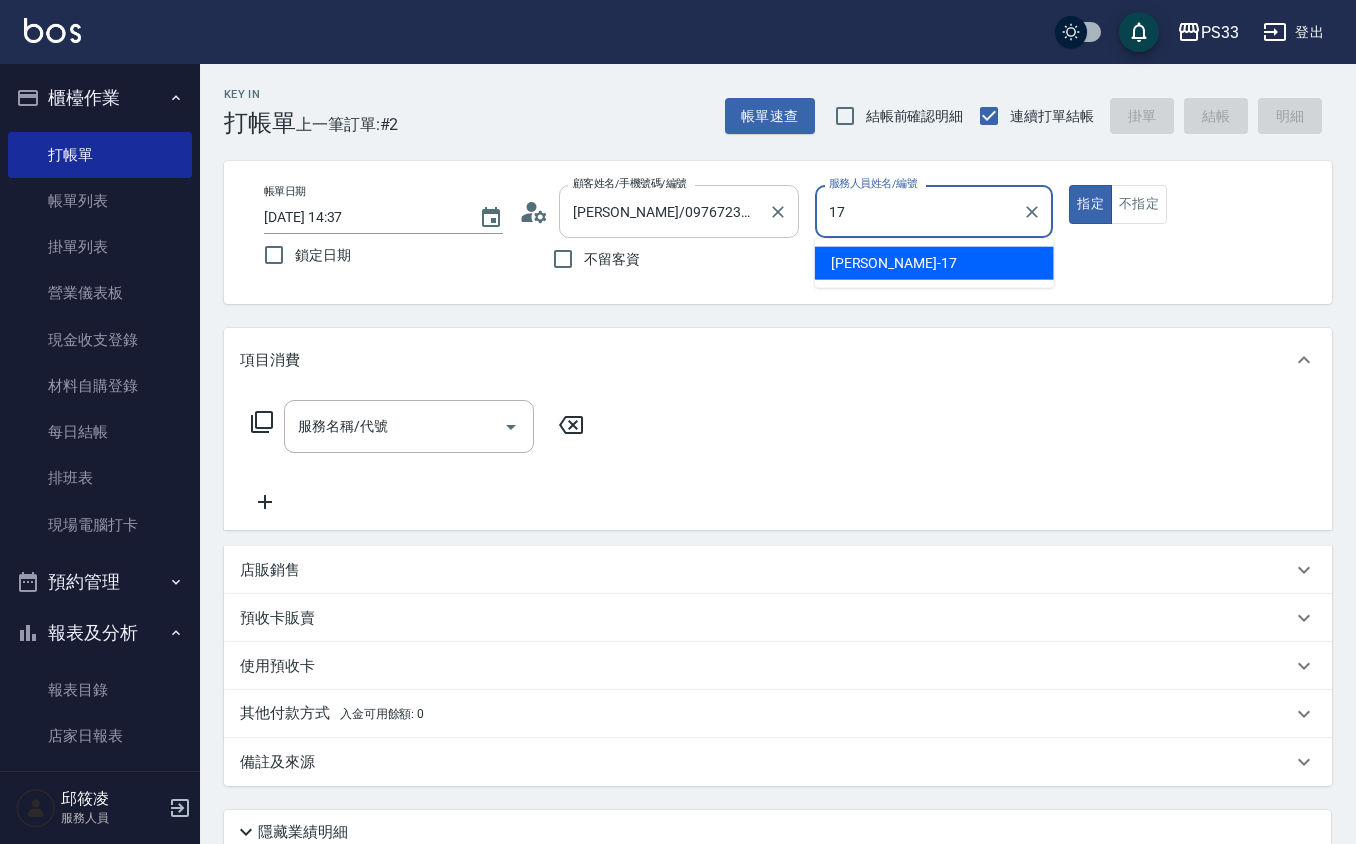 type on "[PERSON_NAME]-17" 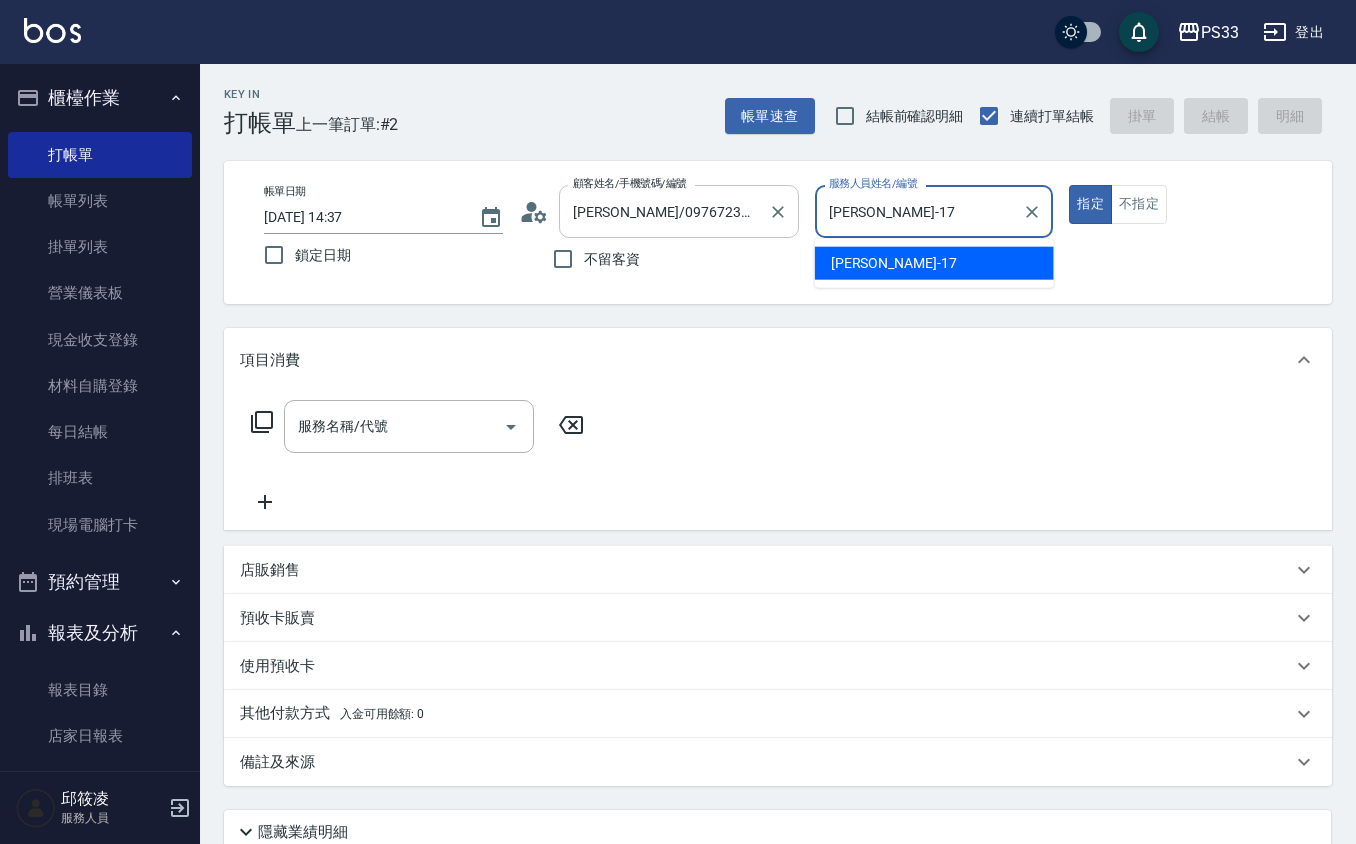 type on "true" 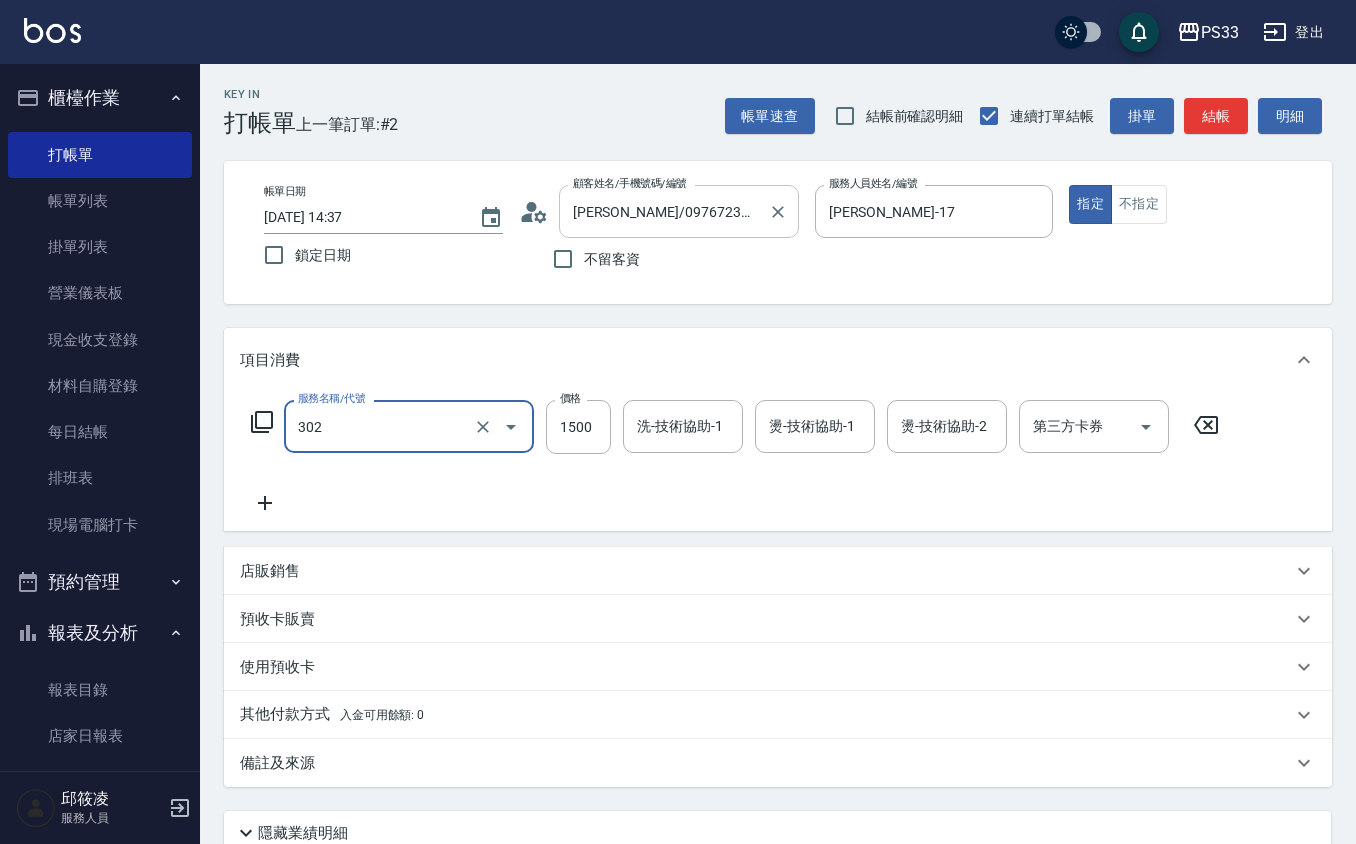 type on "設計燙髮(302)" 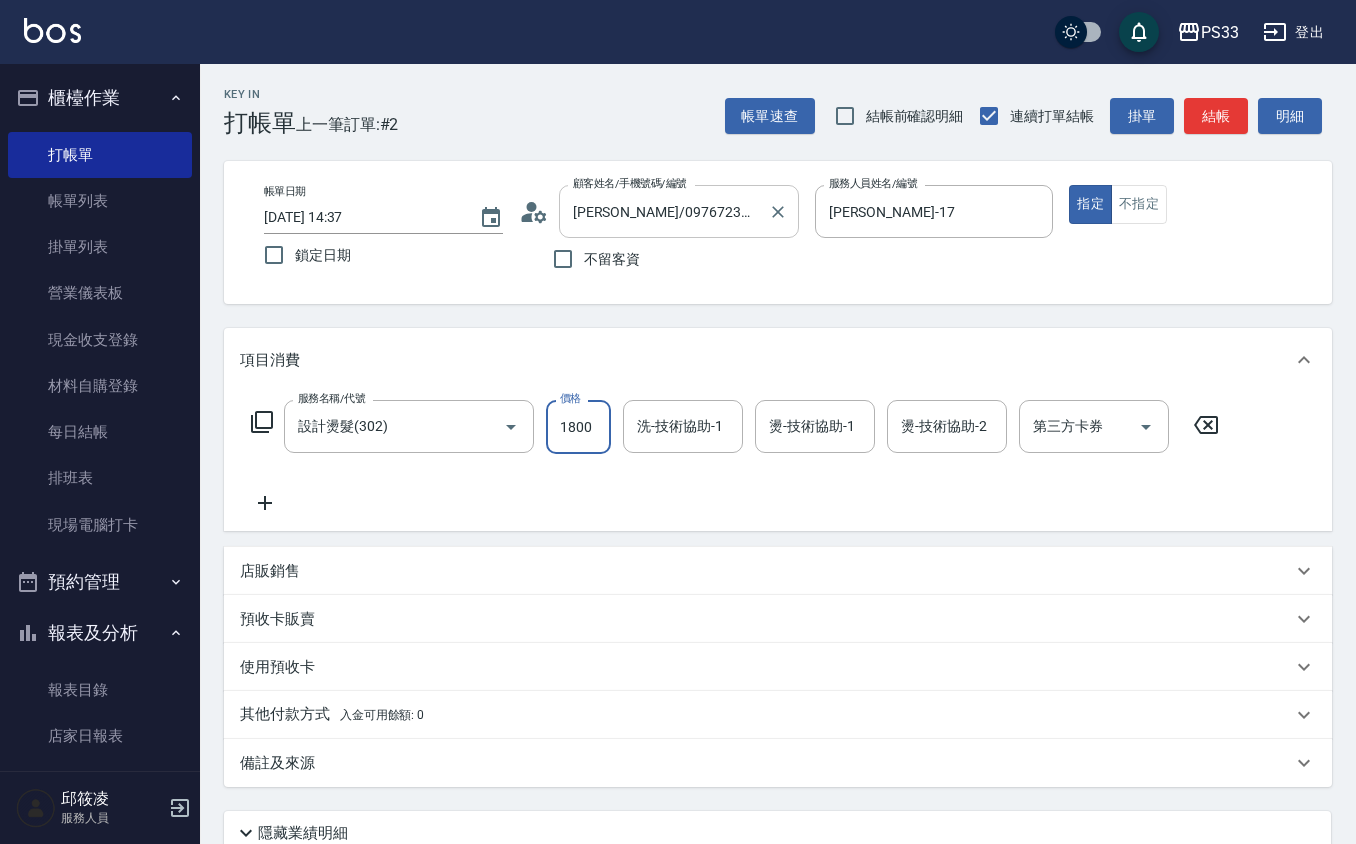 type on "1800" 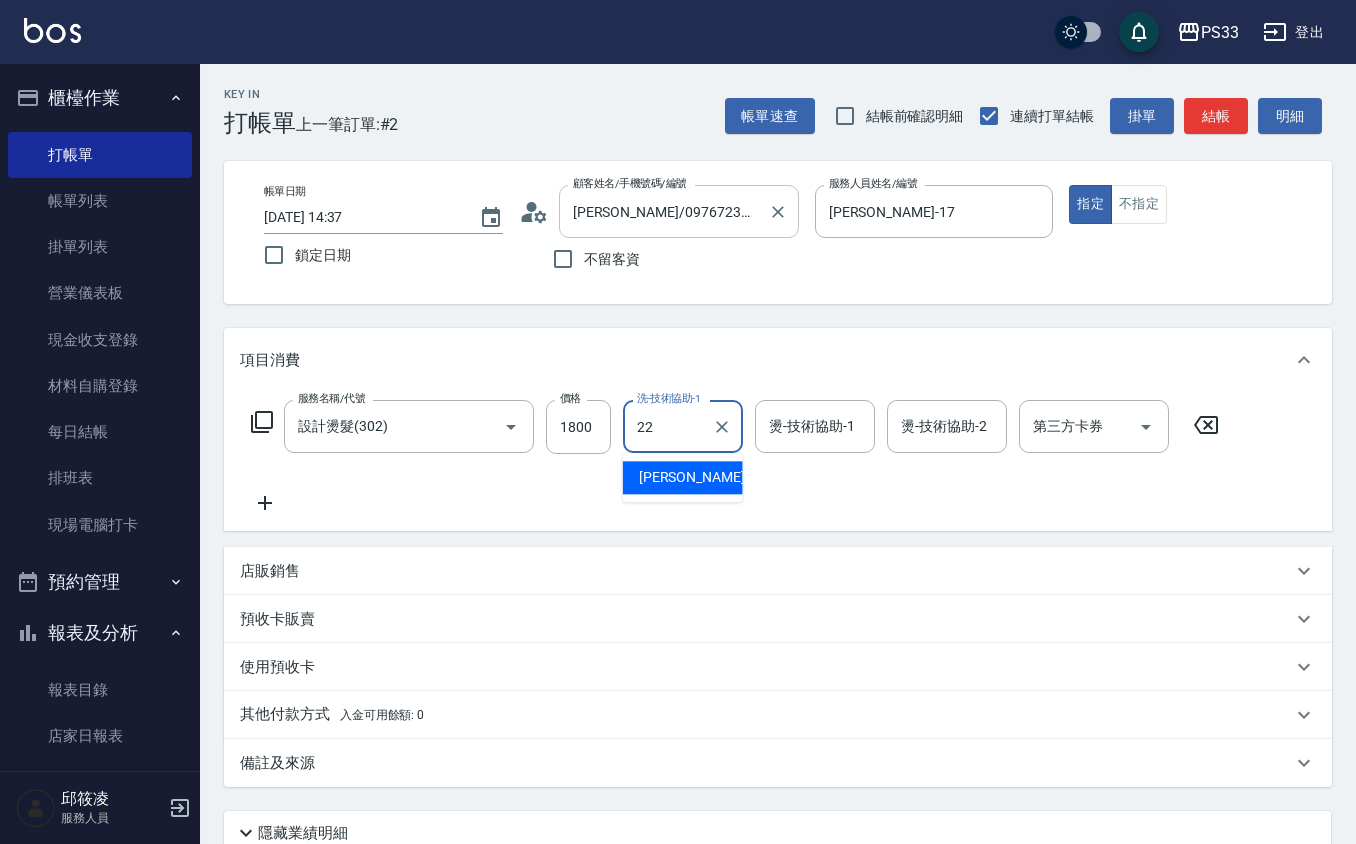type on "[PERSON_NAME]-22" 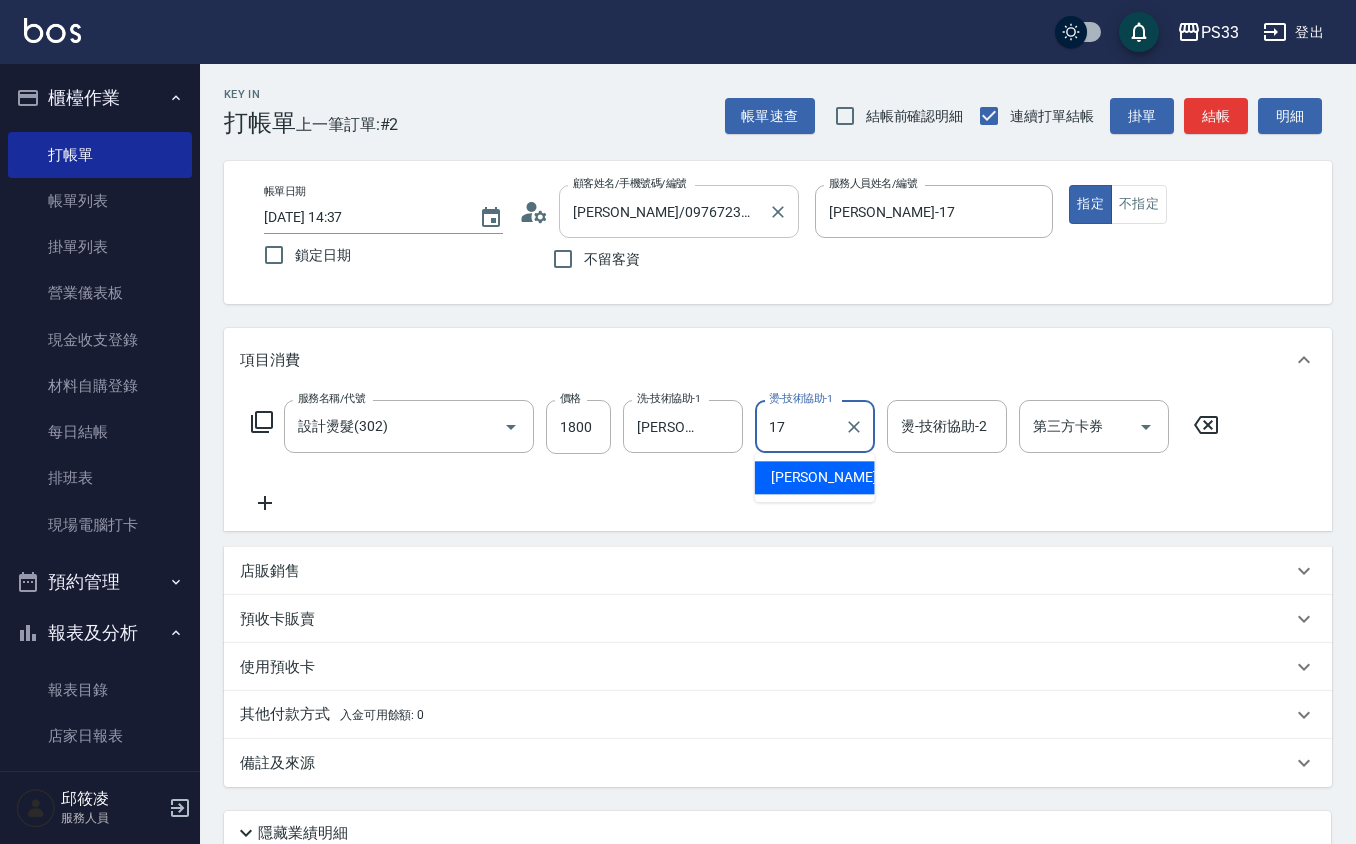 type on "[PERSON_NAME]-17" 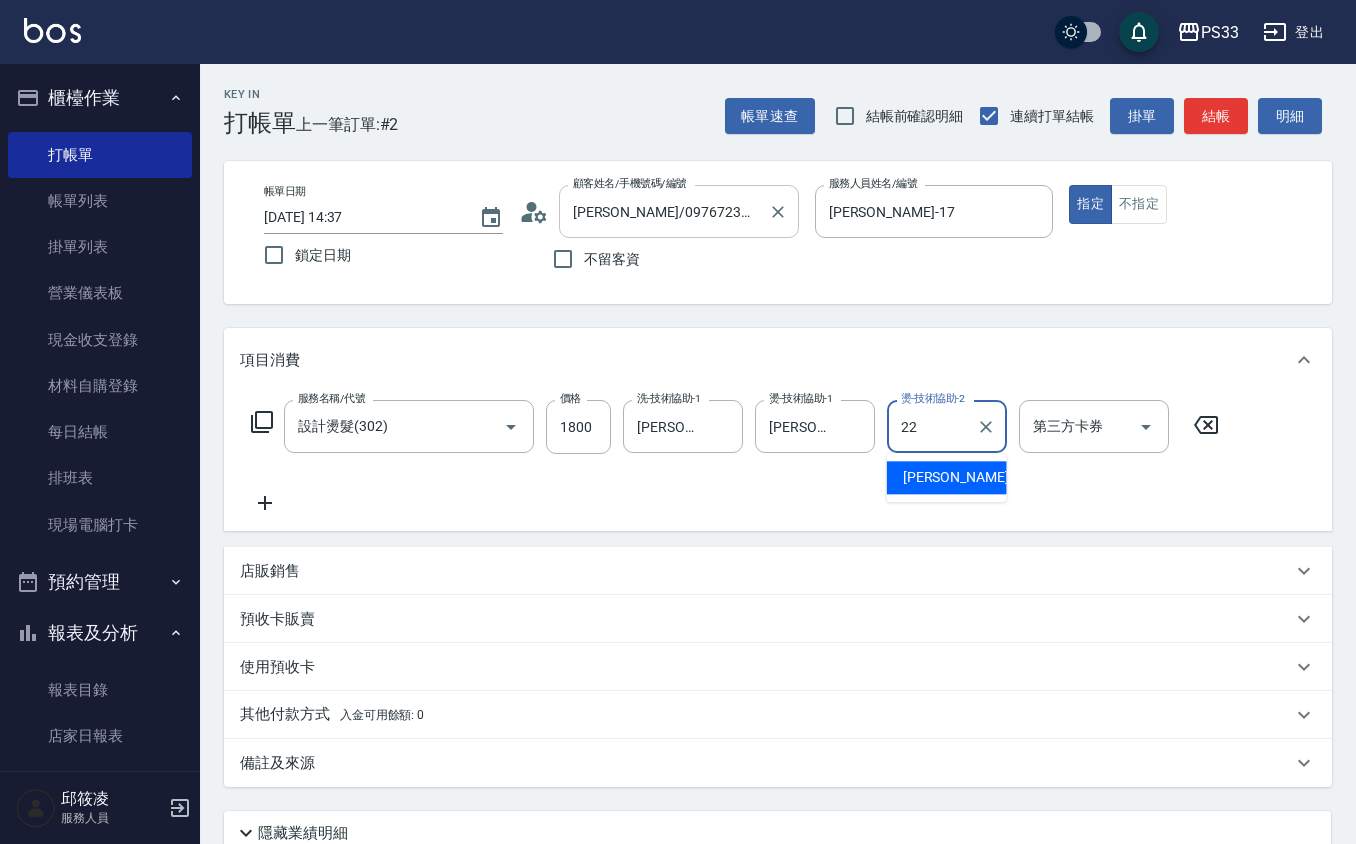 type on "[PERSON_NAME]-22" 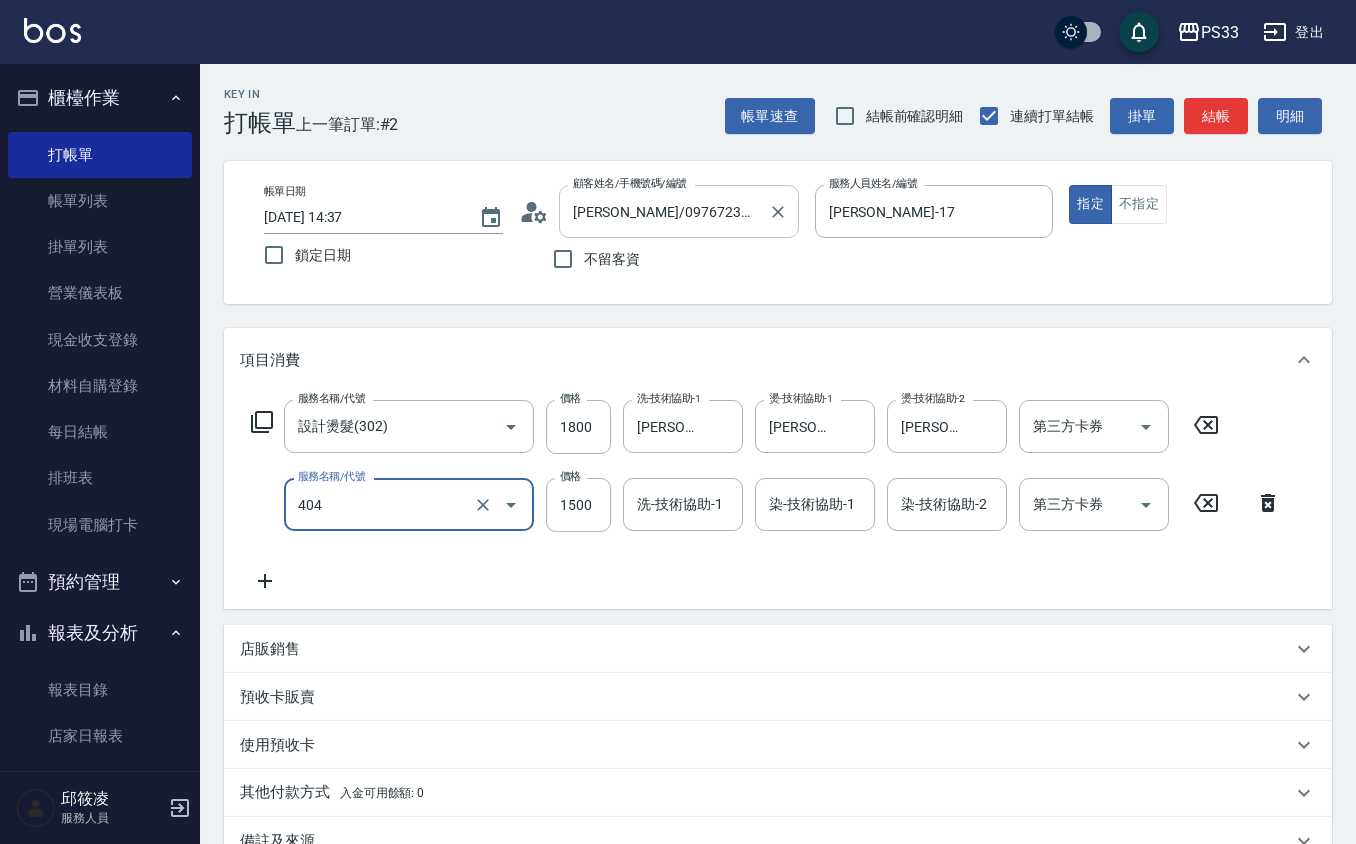 type on "設計染髮(404)" 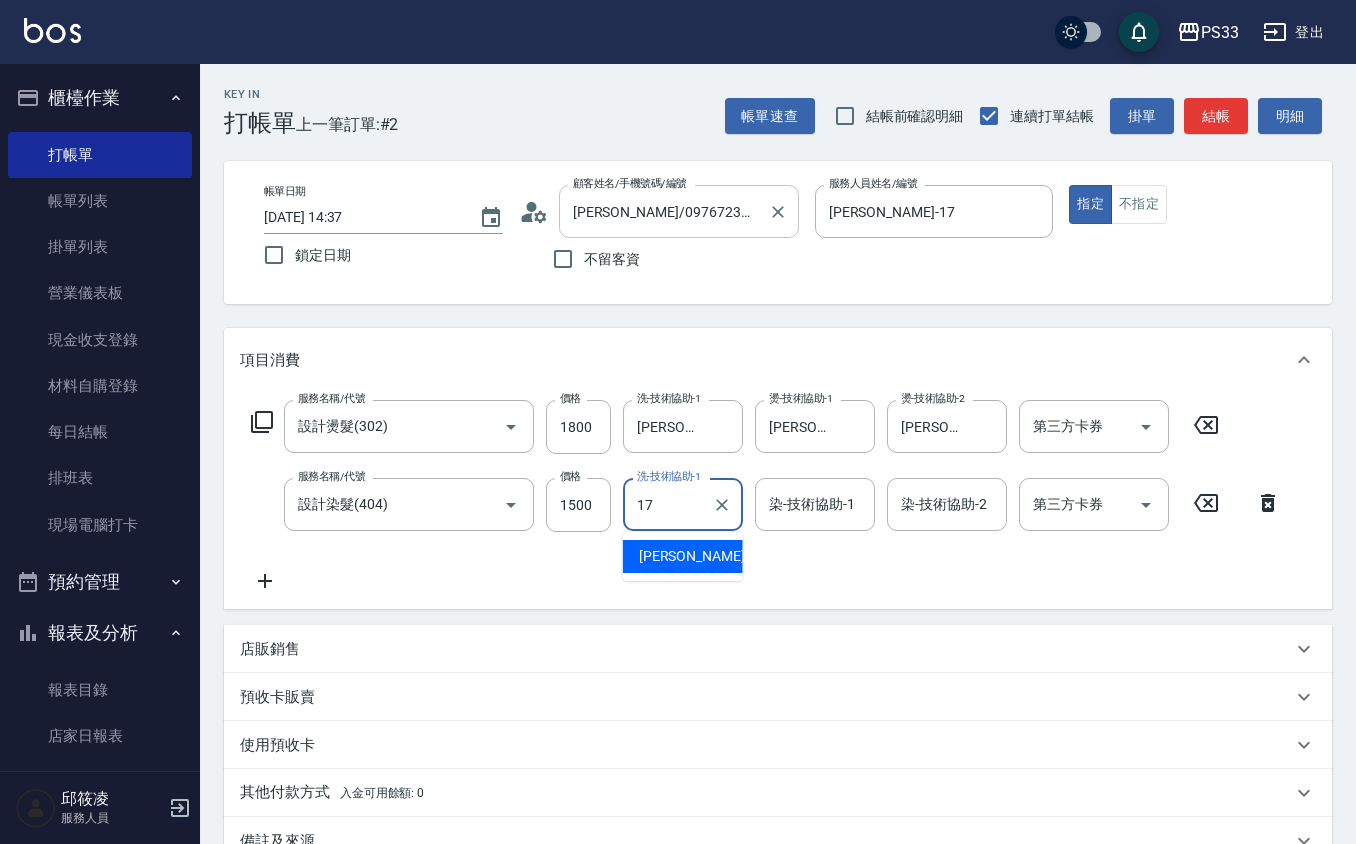 type on "[PERSON_NAME]-17" 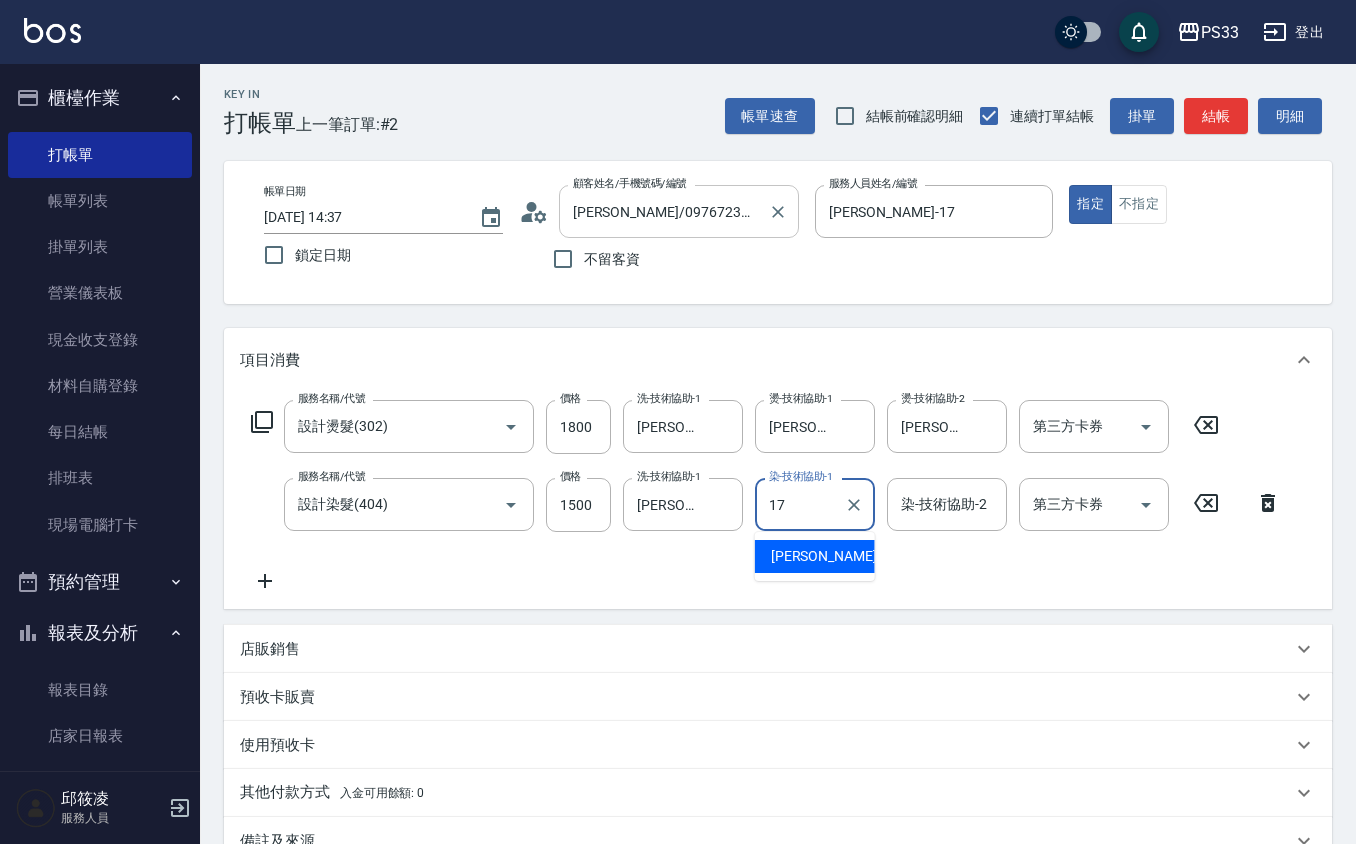 type on "[PERSON_NAME]-17" 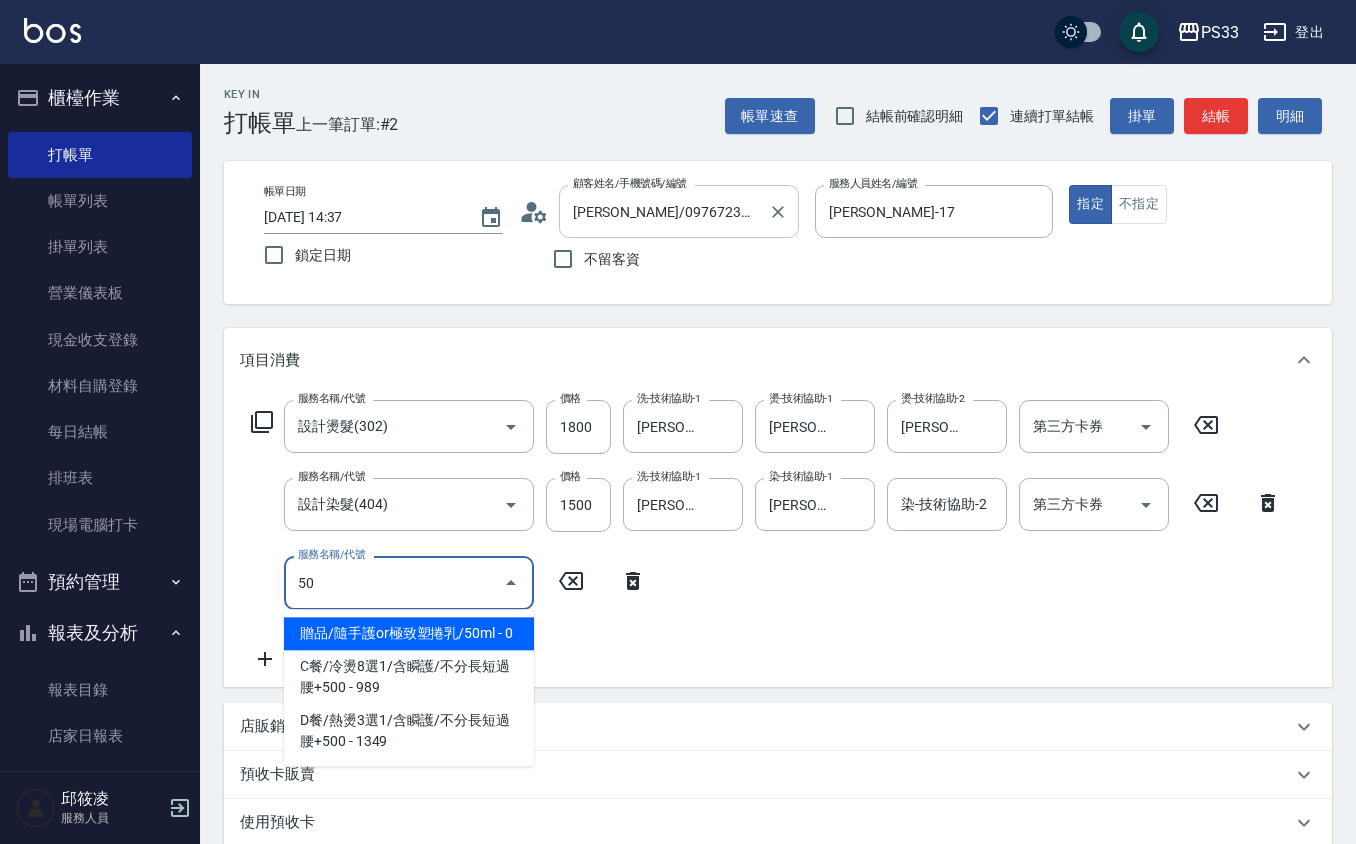type on "5" 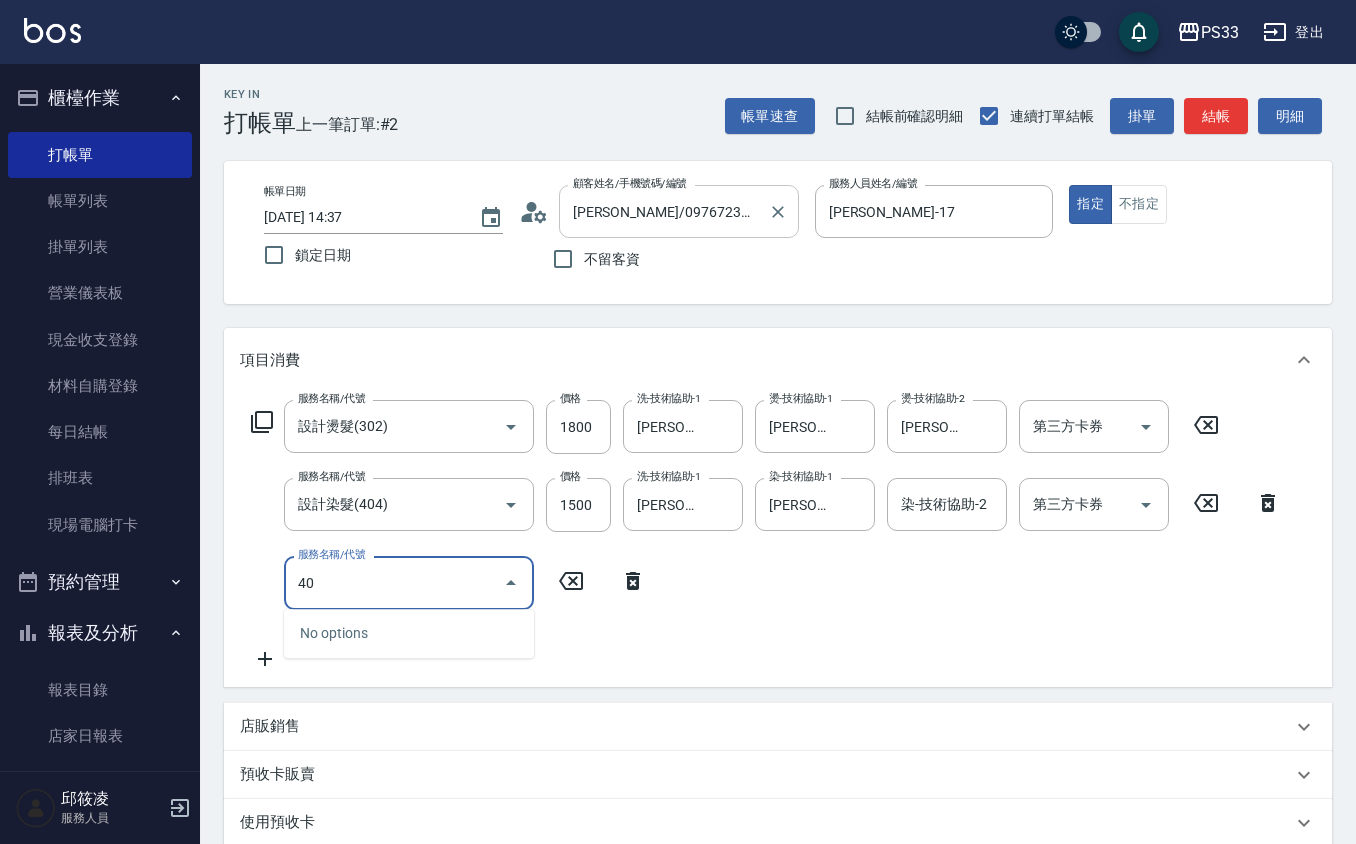 type on "403" 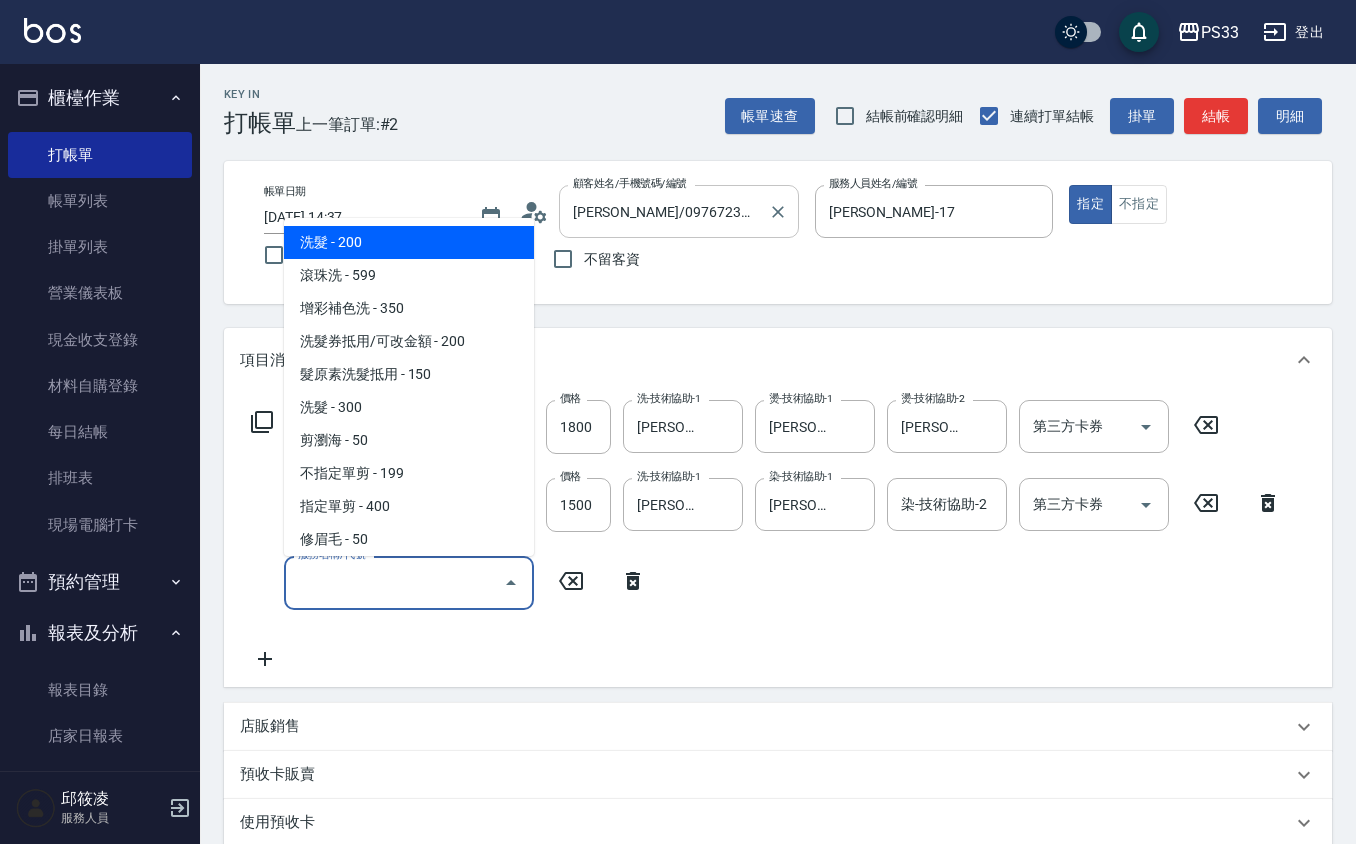 type on "2" 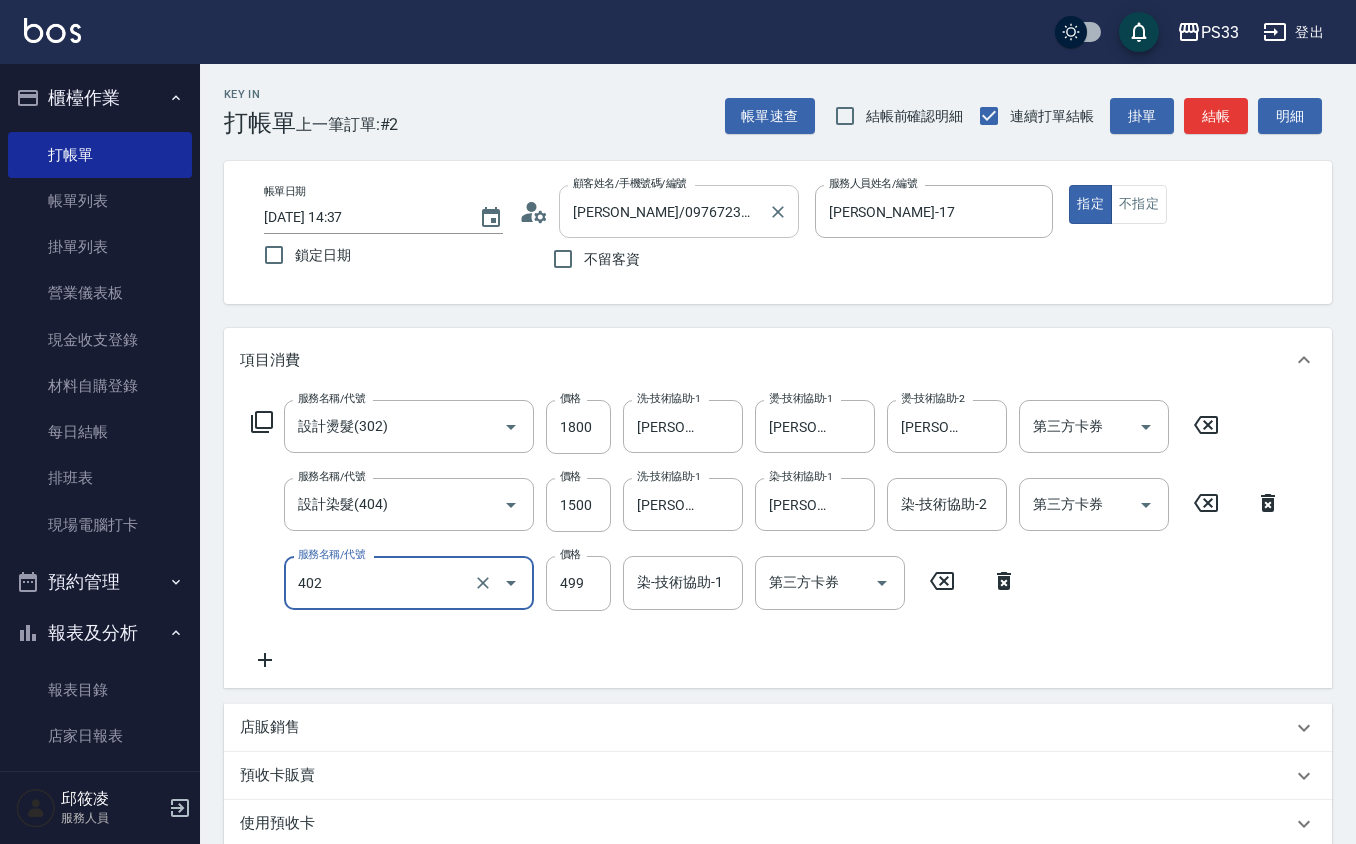 type on "10束挑染(402)" 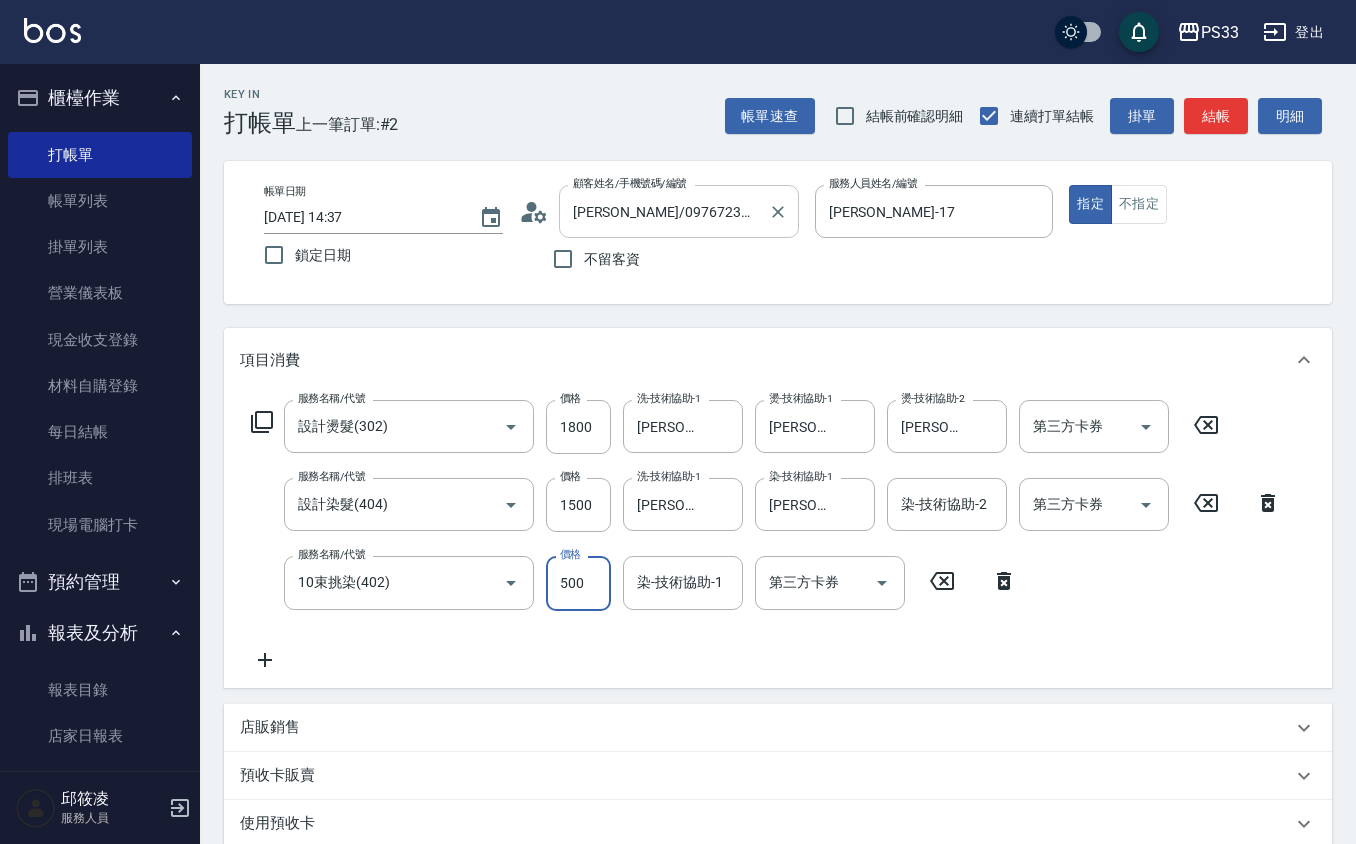 type on "500" 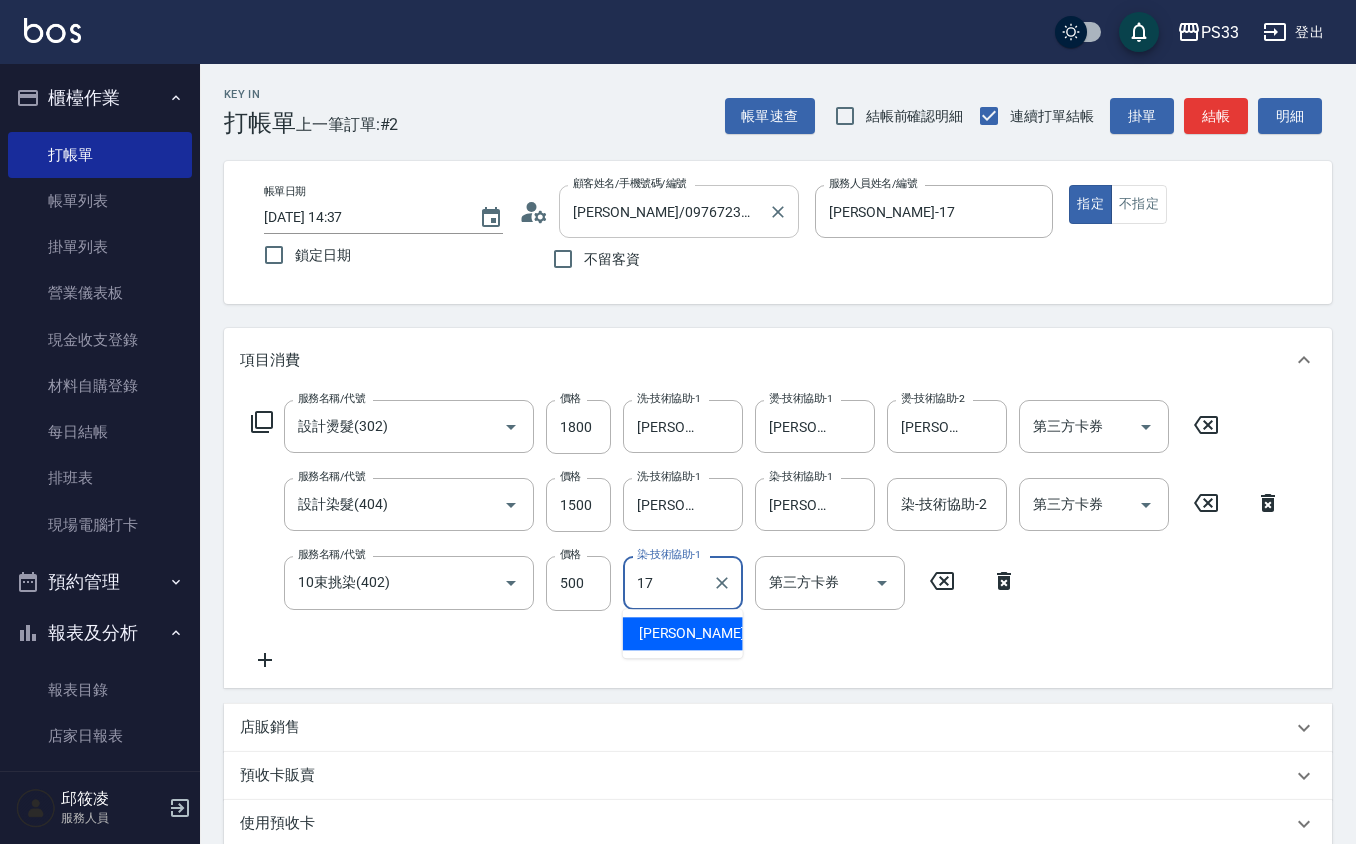 type on "[PERSON_NAME]-17" 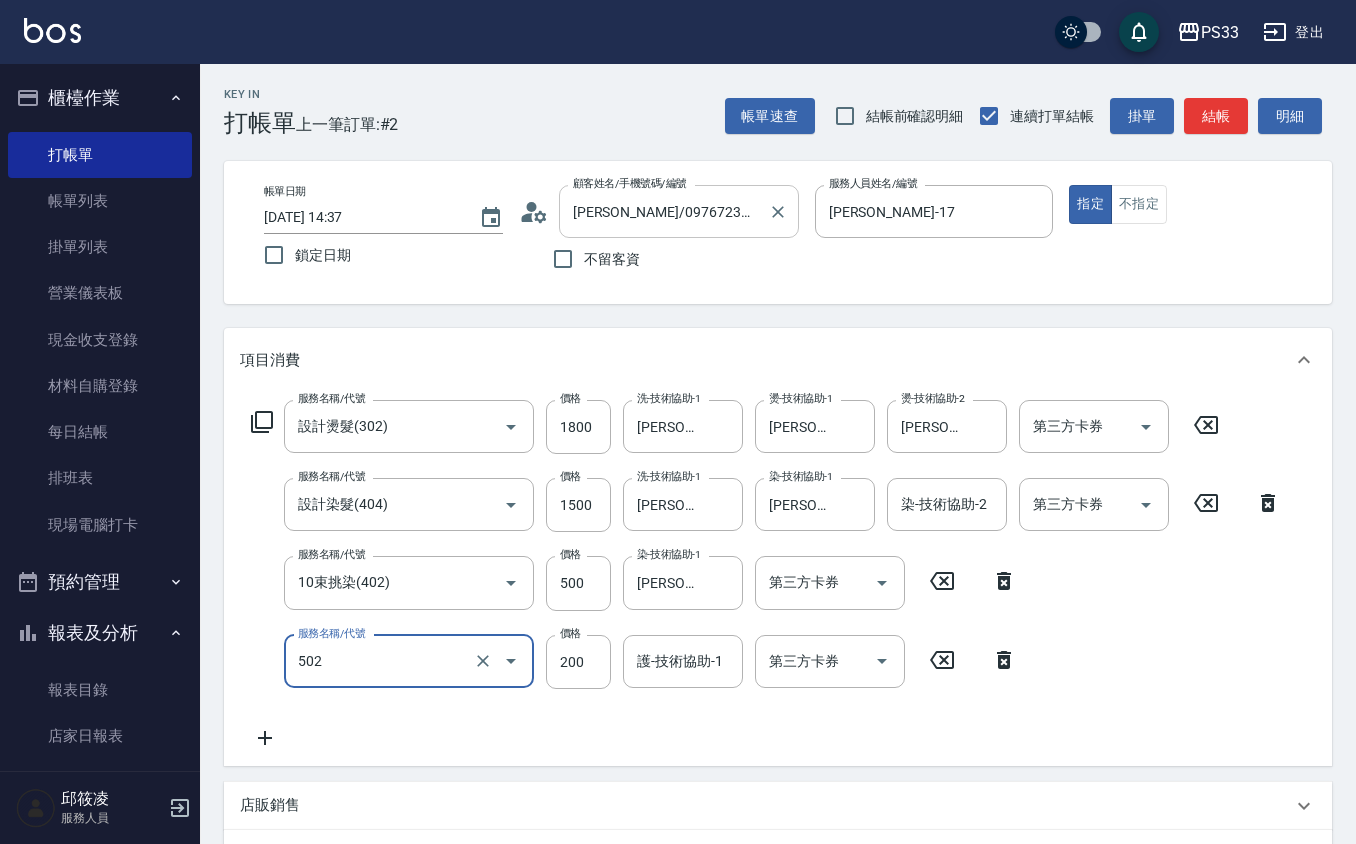 type on "自備護髮(502)" 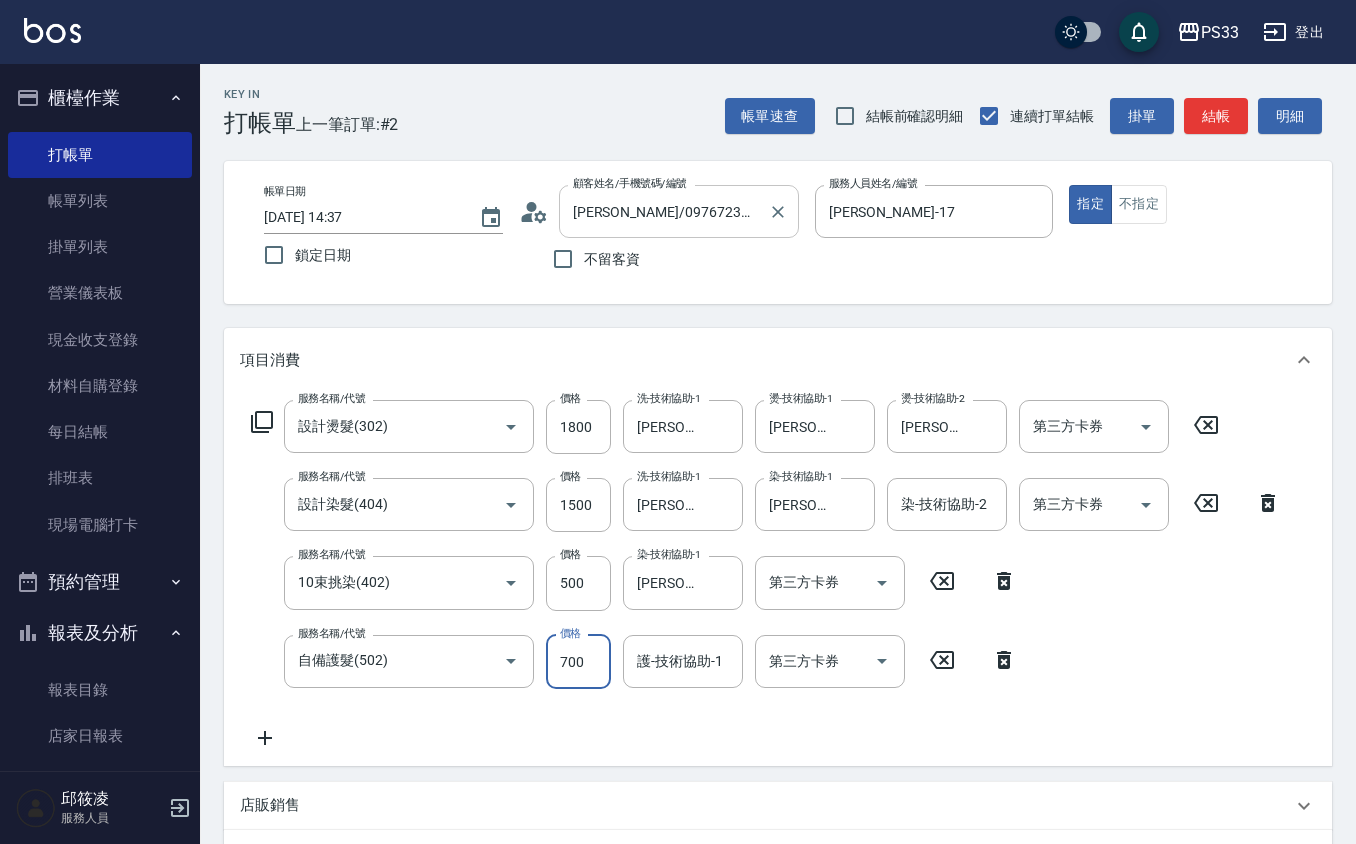 type on "700" 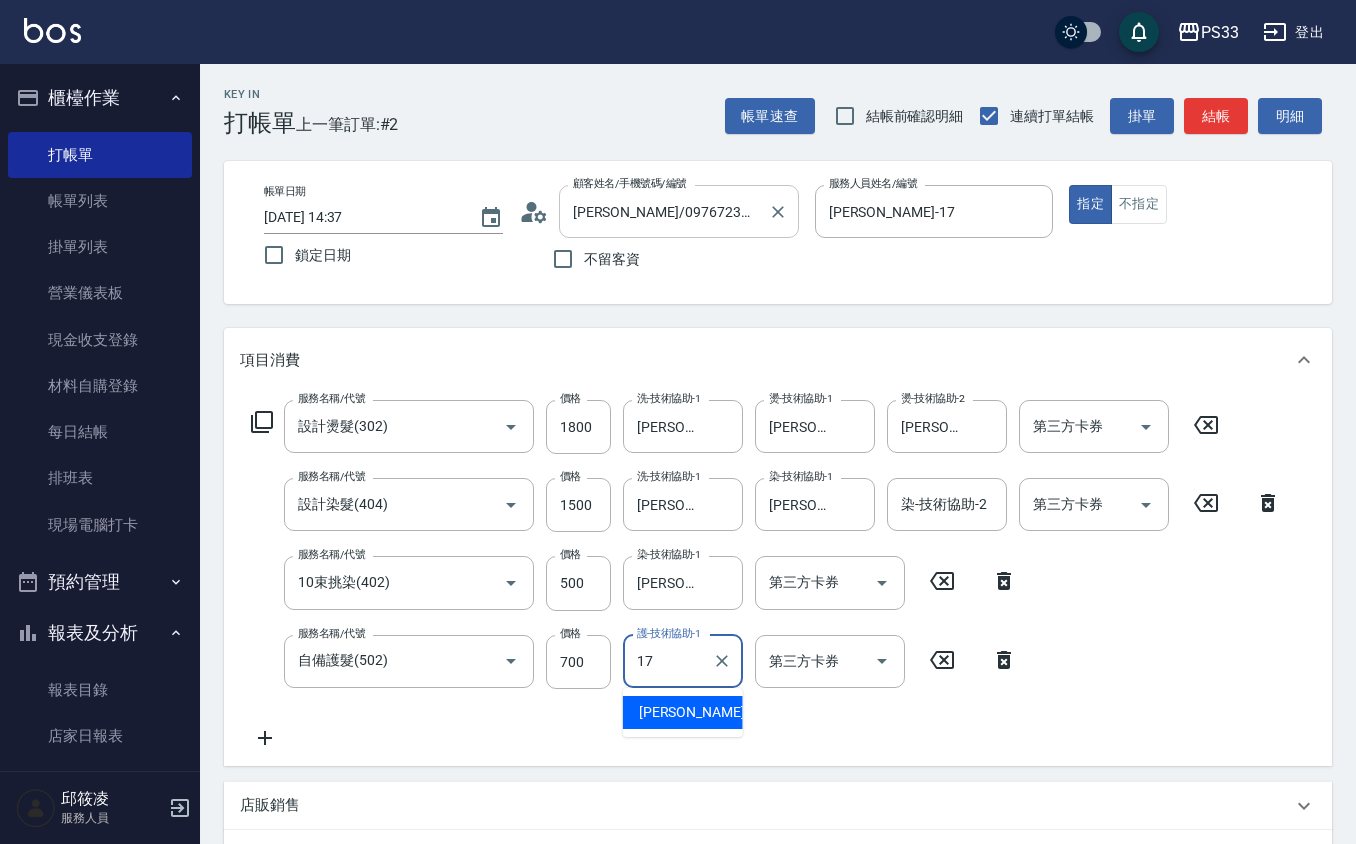 type on "[PERSON_NAME]-17" 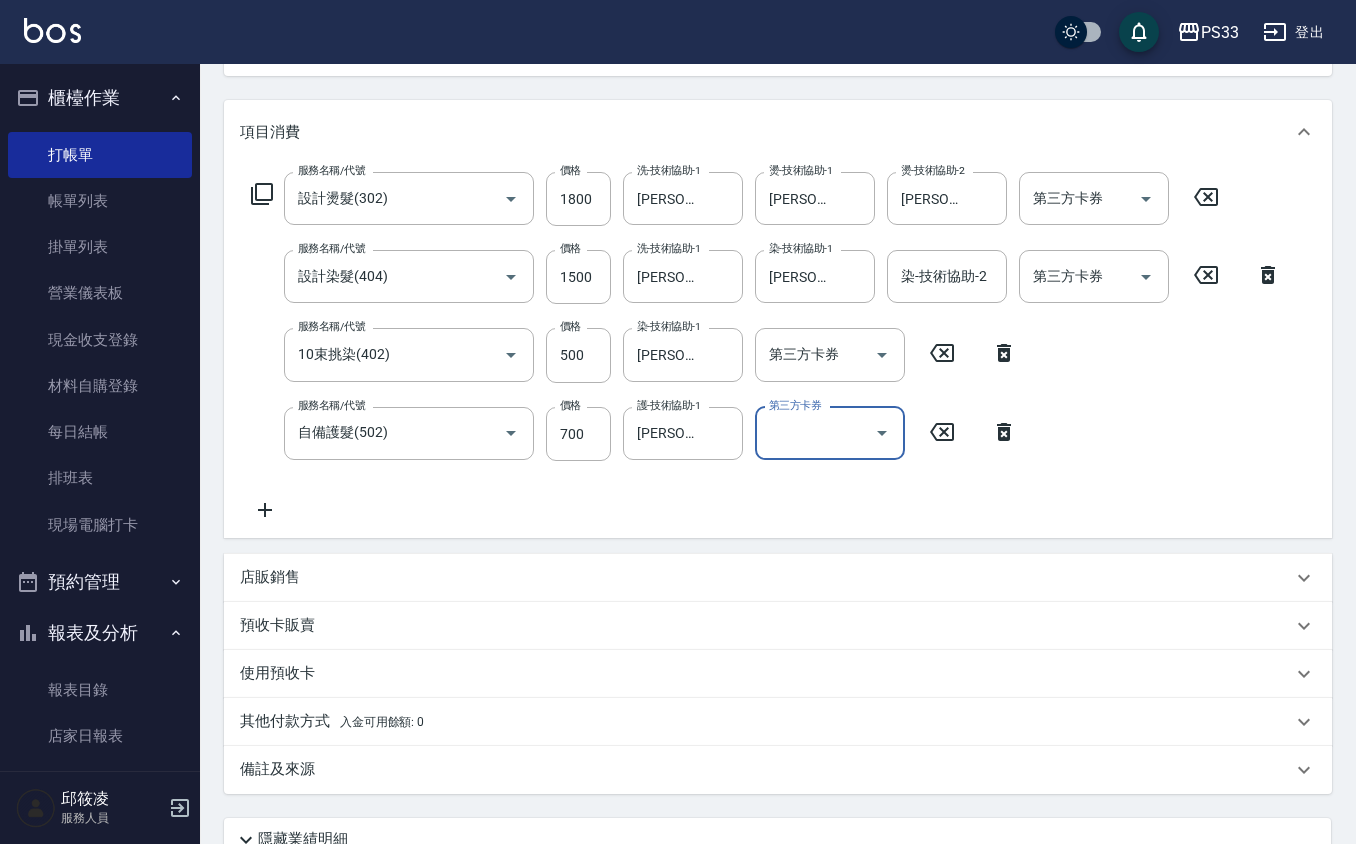 scroll, scrollTop: 0, scrollLeft: 0, axis: both 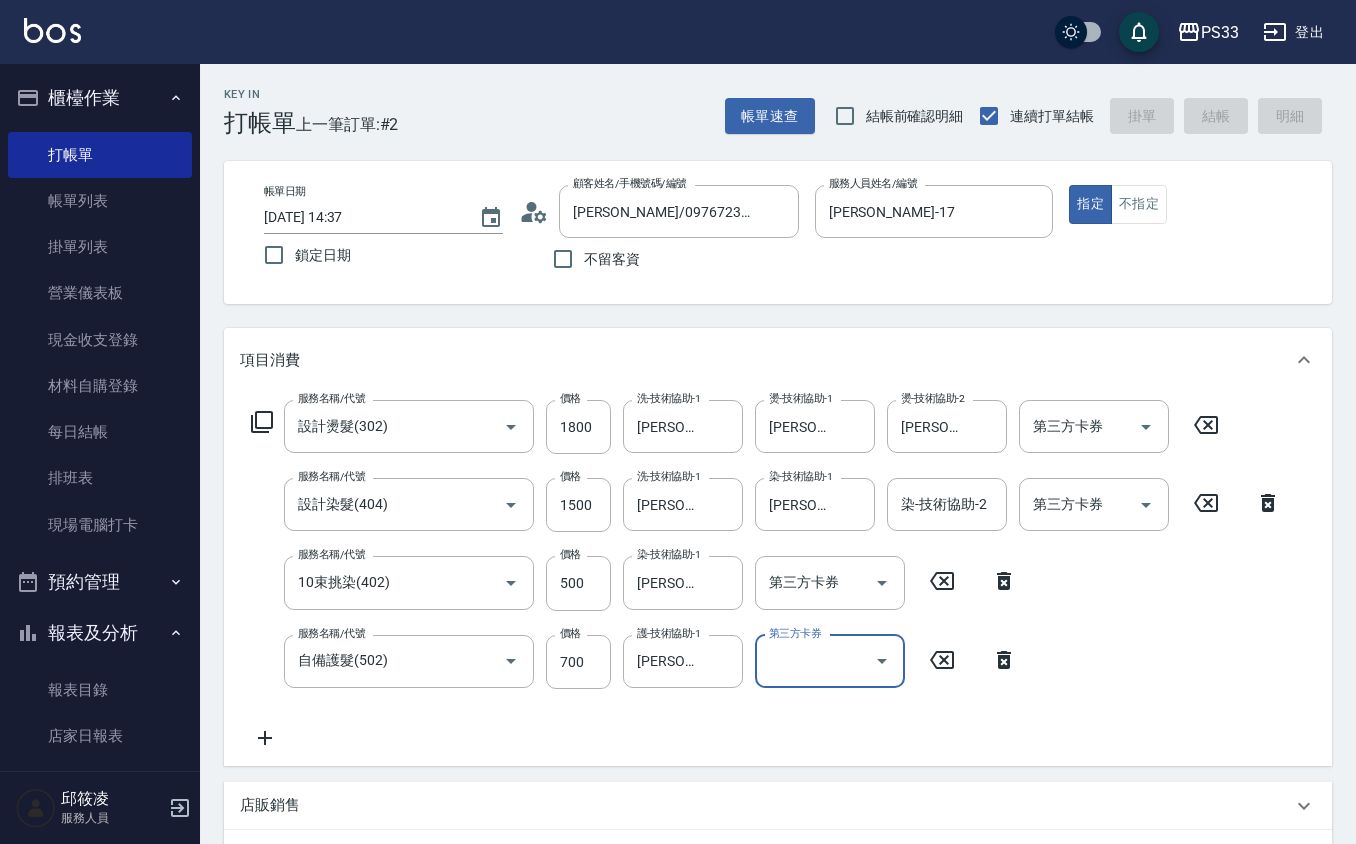 type 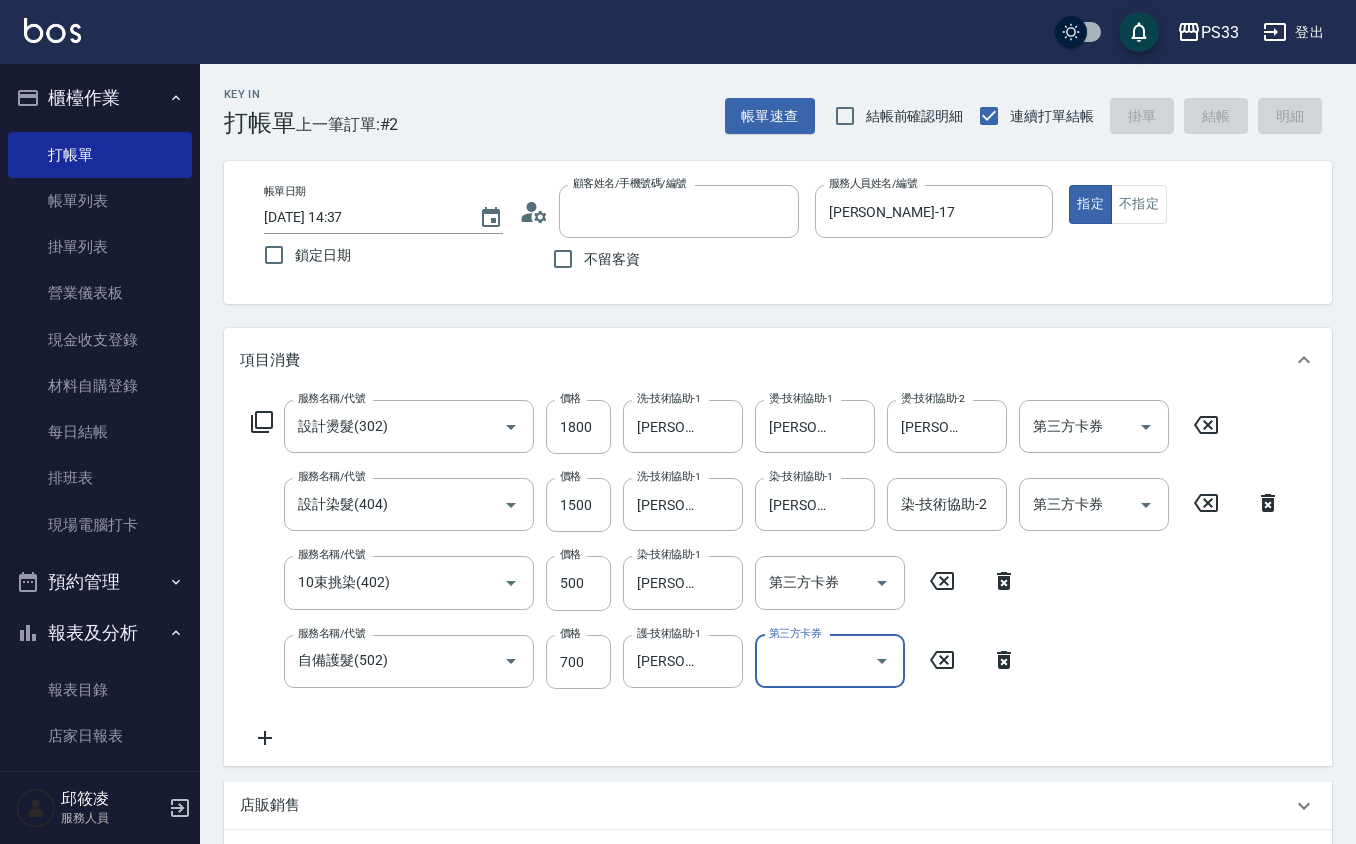 type on "[DATE] 14:38" 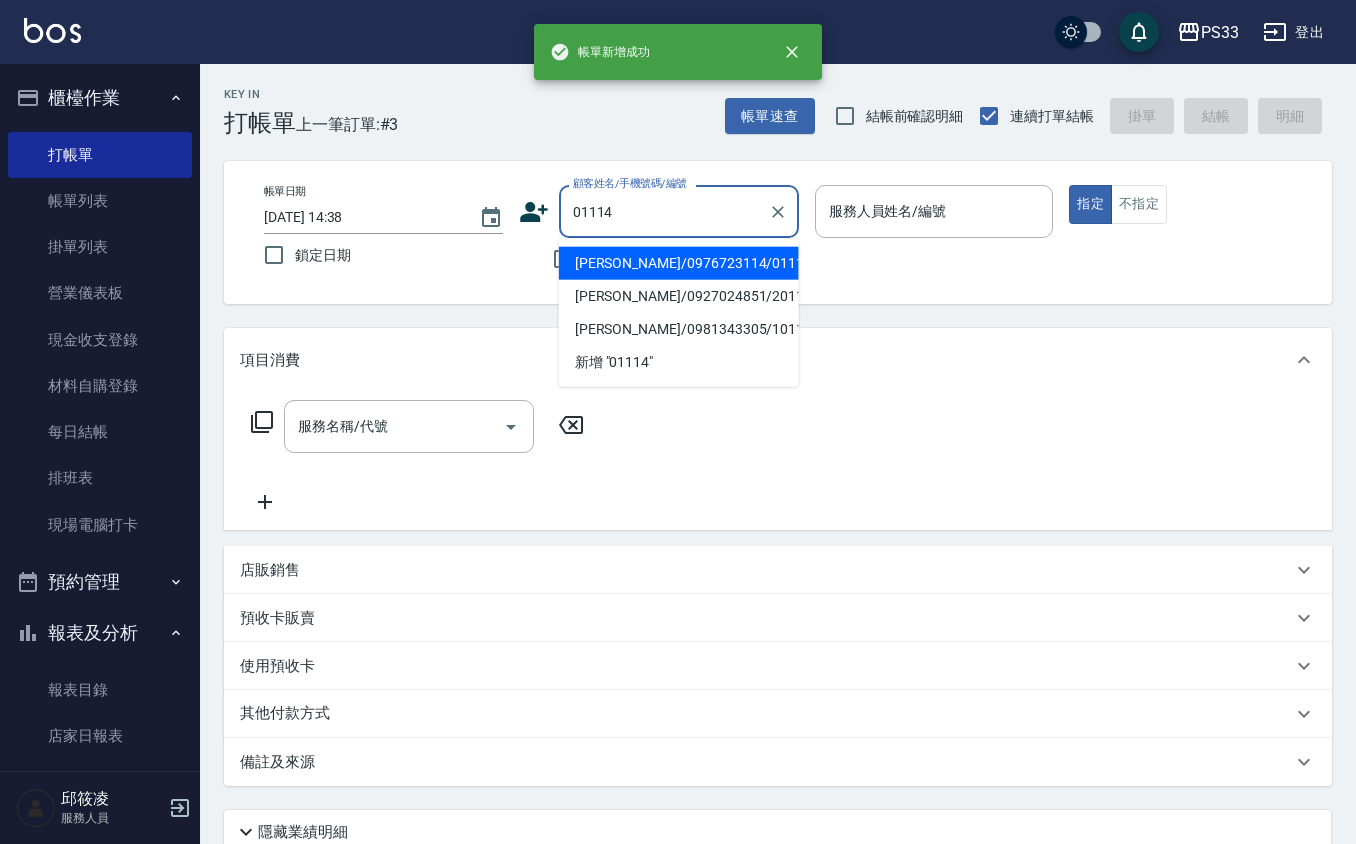 type on "[PERSON_NAME]/0976723114/01114" 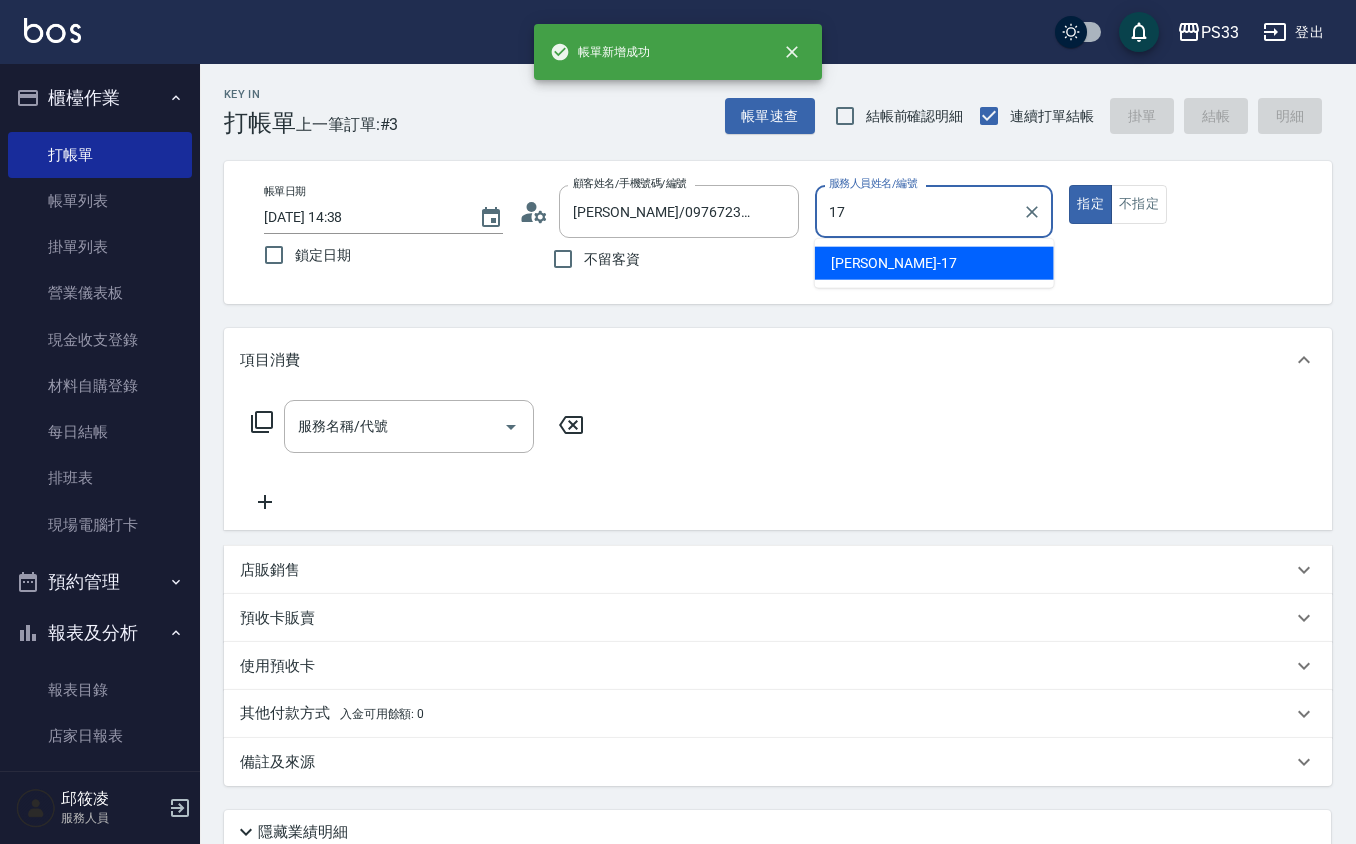 type on "[PERSON_NAME]-17" 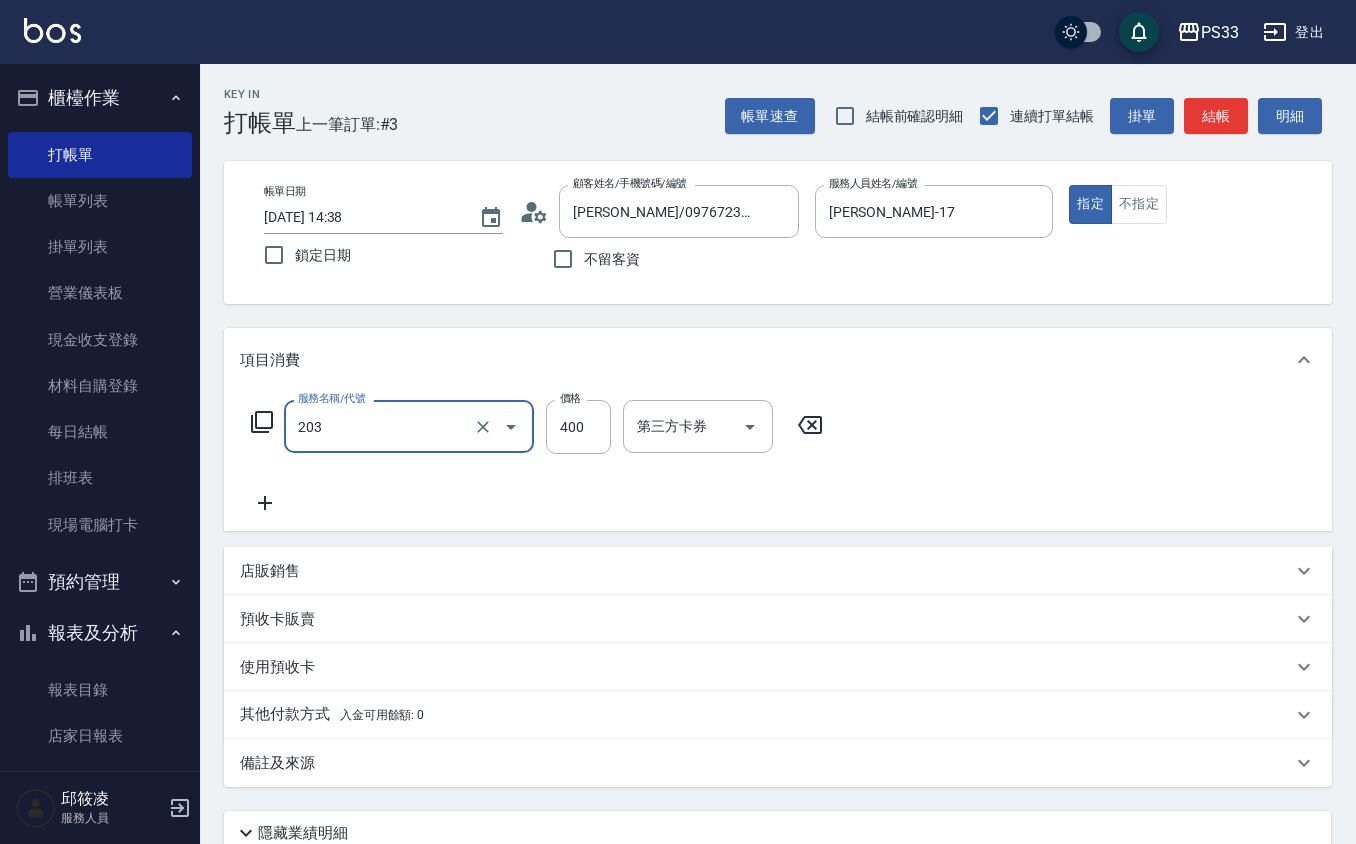 type on "指定單剪(203)" 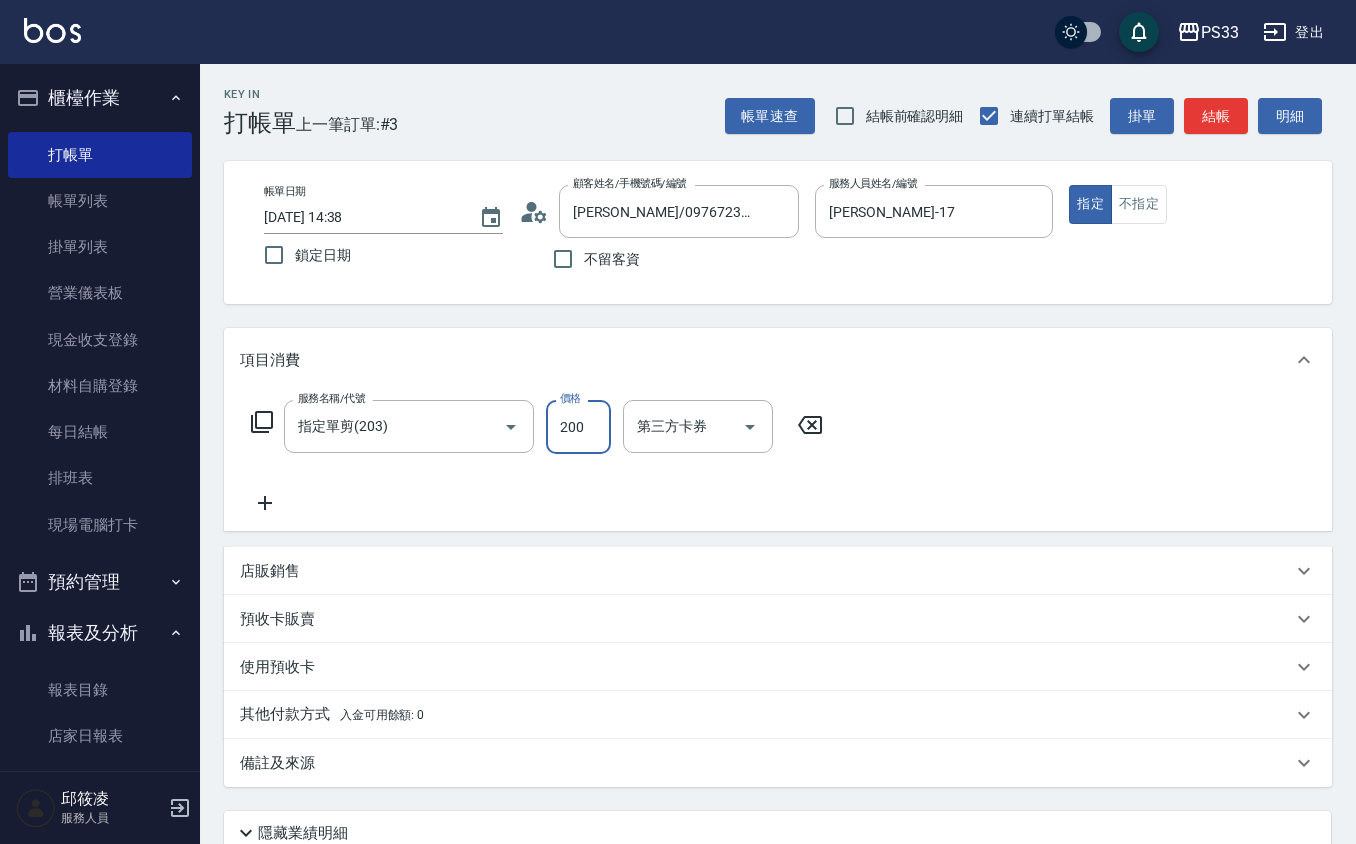type on "200" 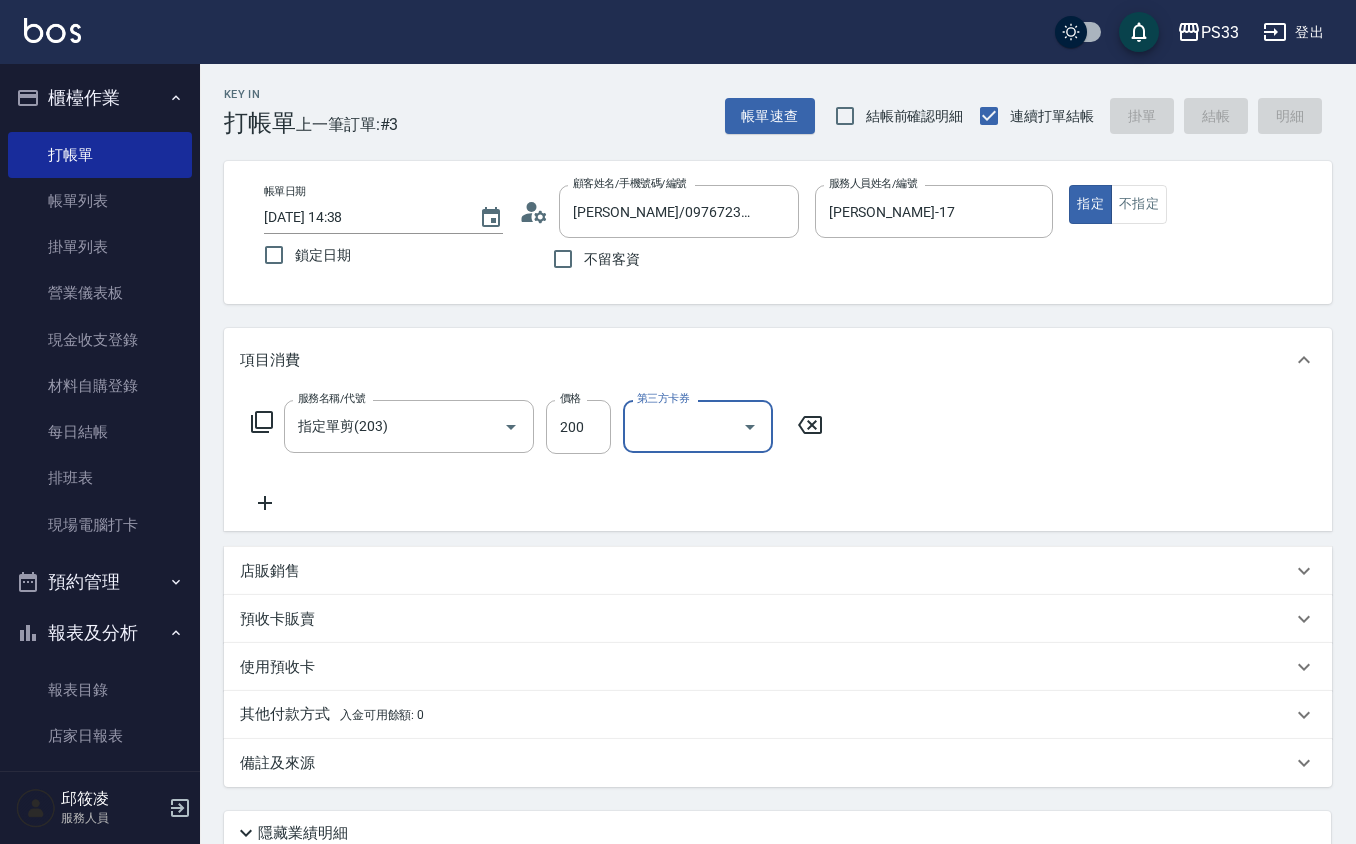 type 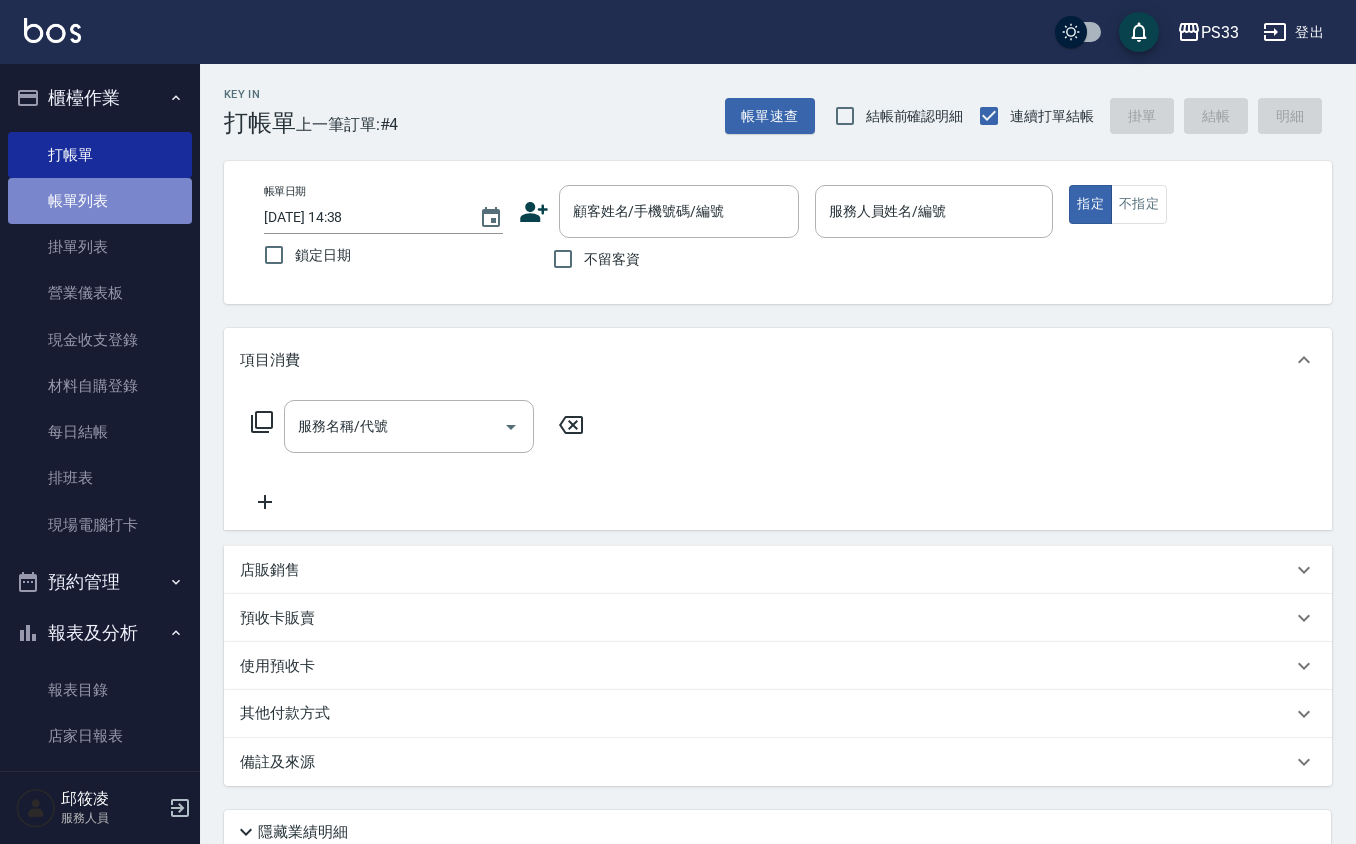 click on "帳單列表" at bounding box center (100, 201) 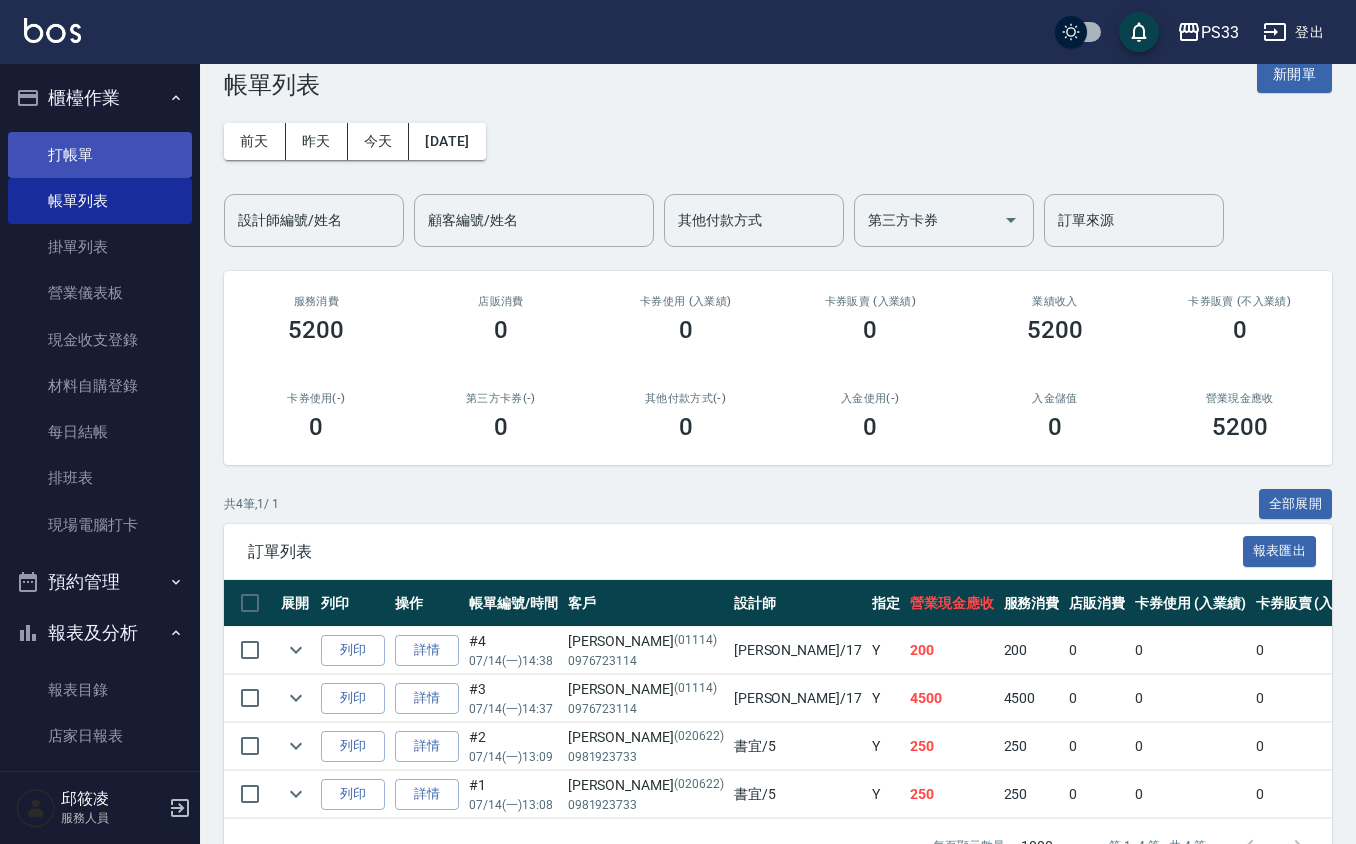 scroll, scrollTop: 0, scrollLeft: 0, axis: both 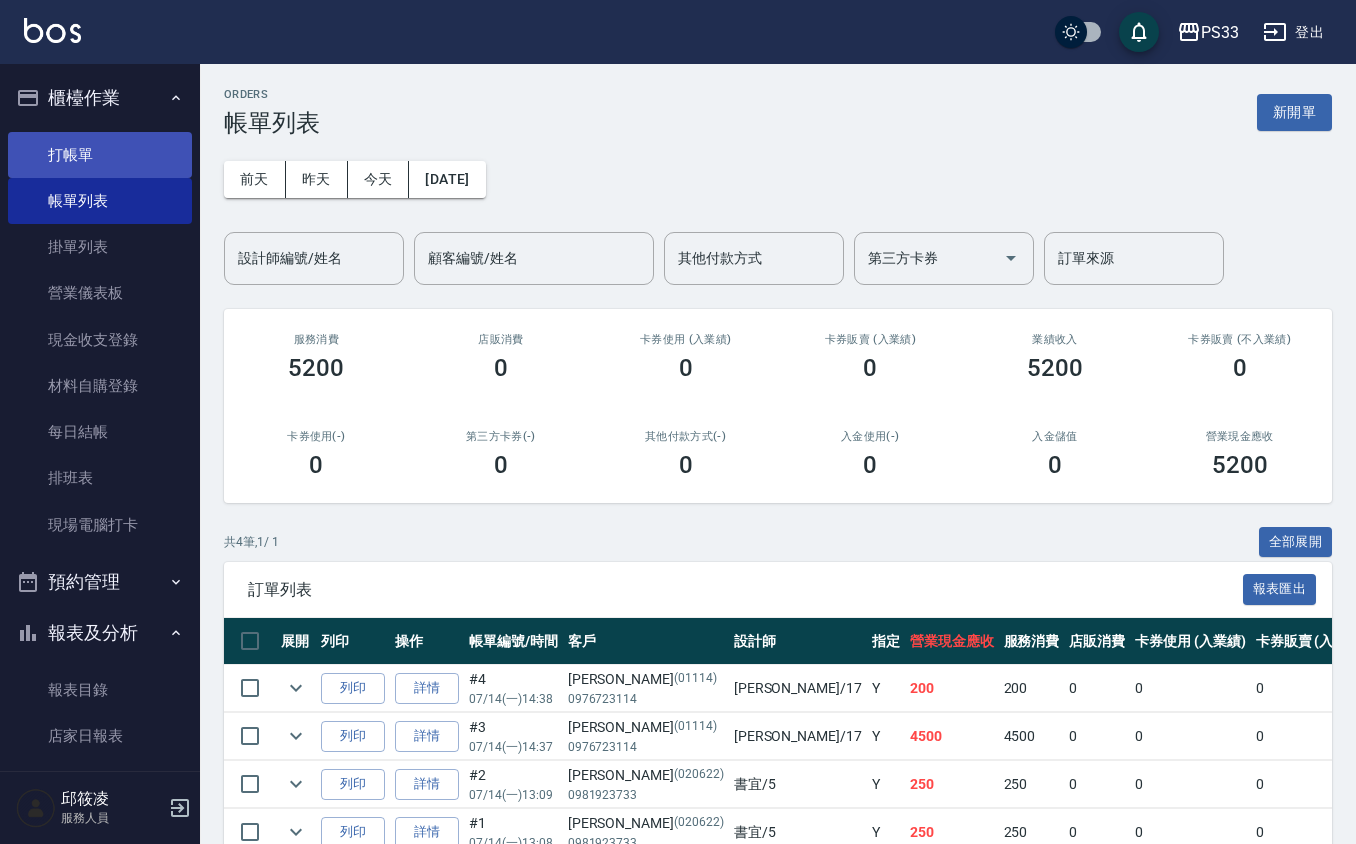 click on "打帳單" at bounding box center (100, 155) 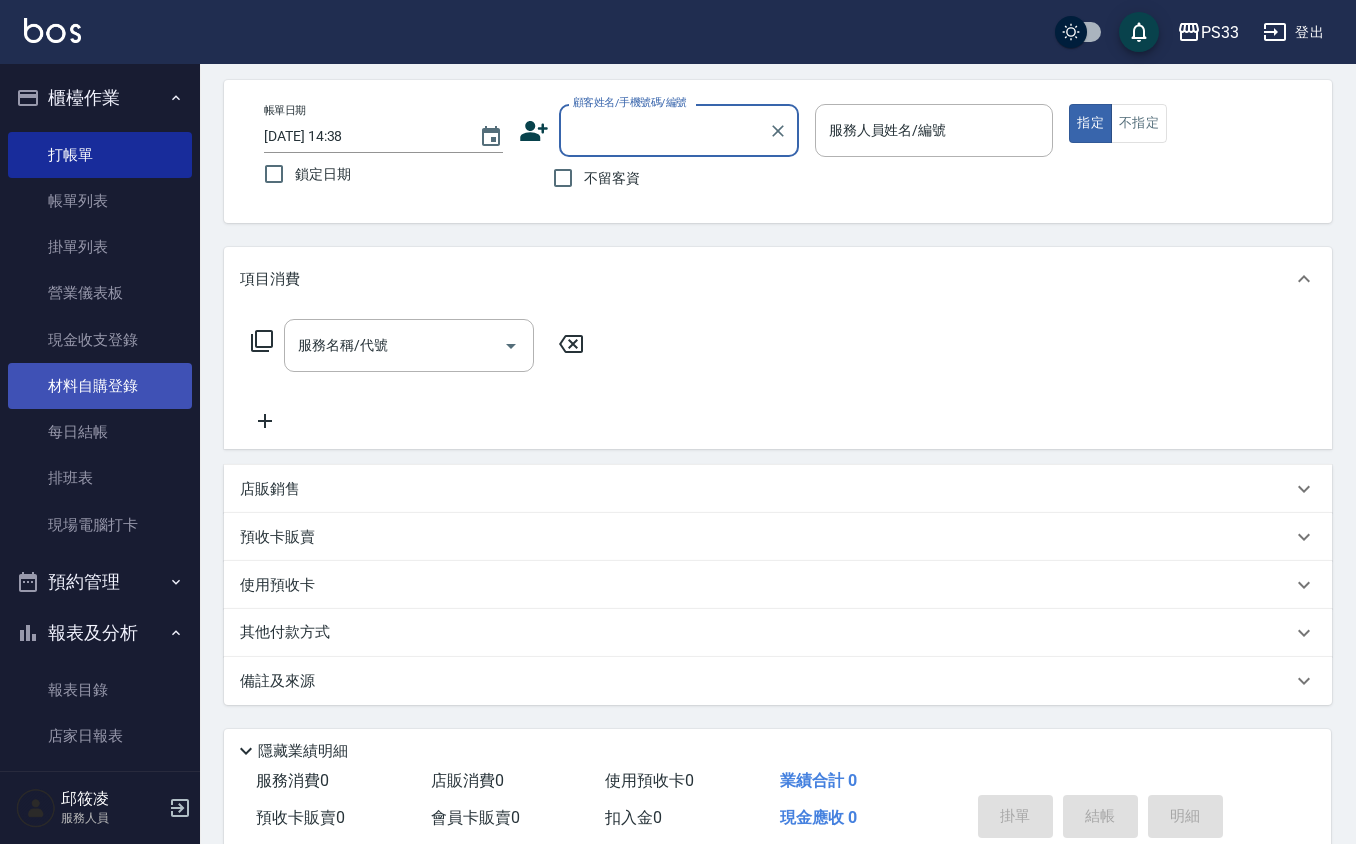 scroll, scrollTop: 164, scrollLeft: 0, axis: vertical 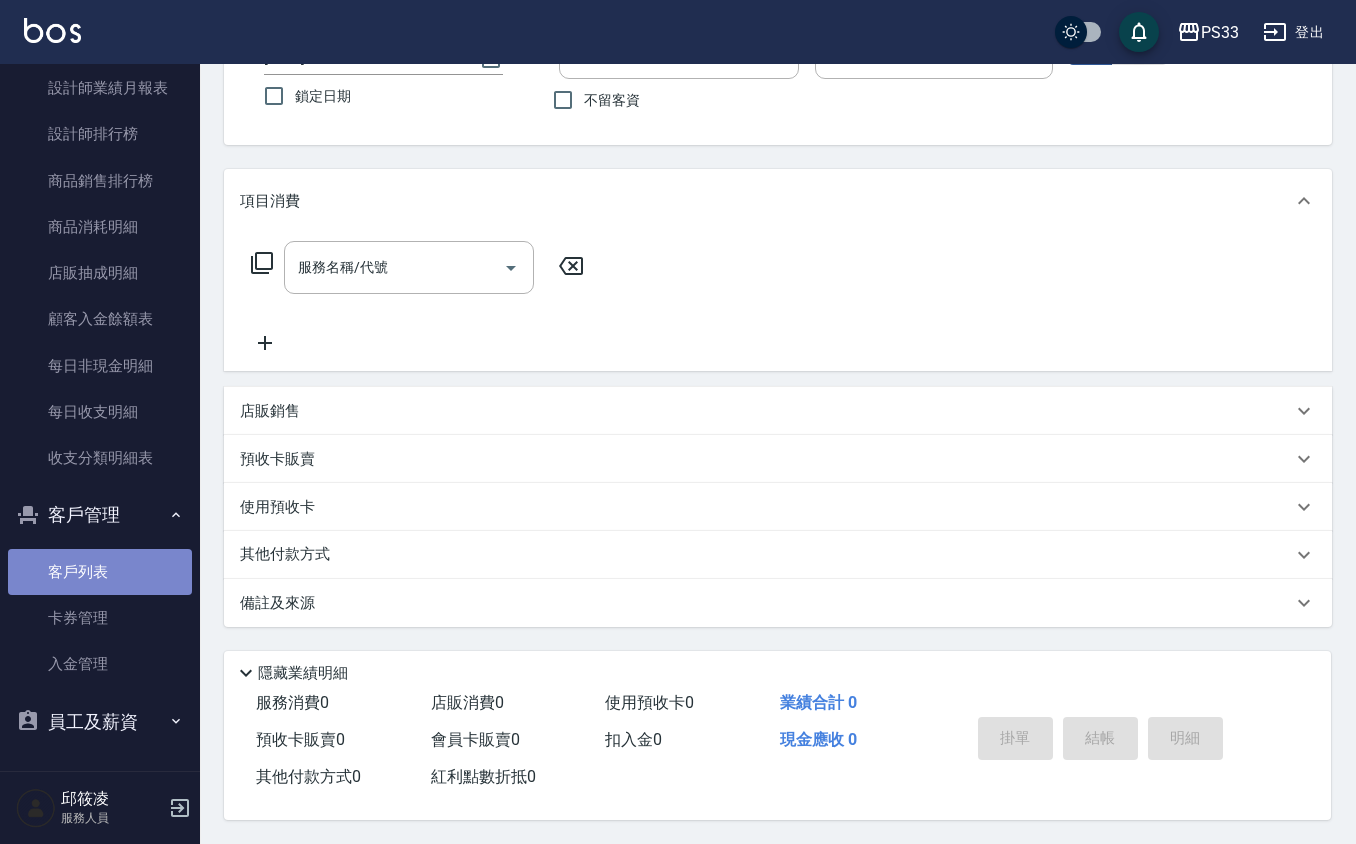 click on "客戶列表" at bounding box center (100, 572) 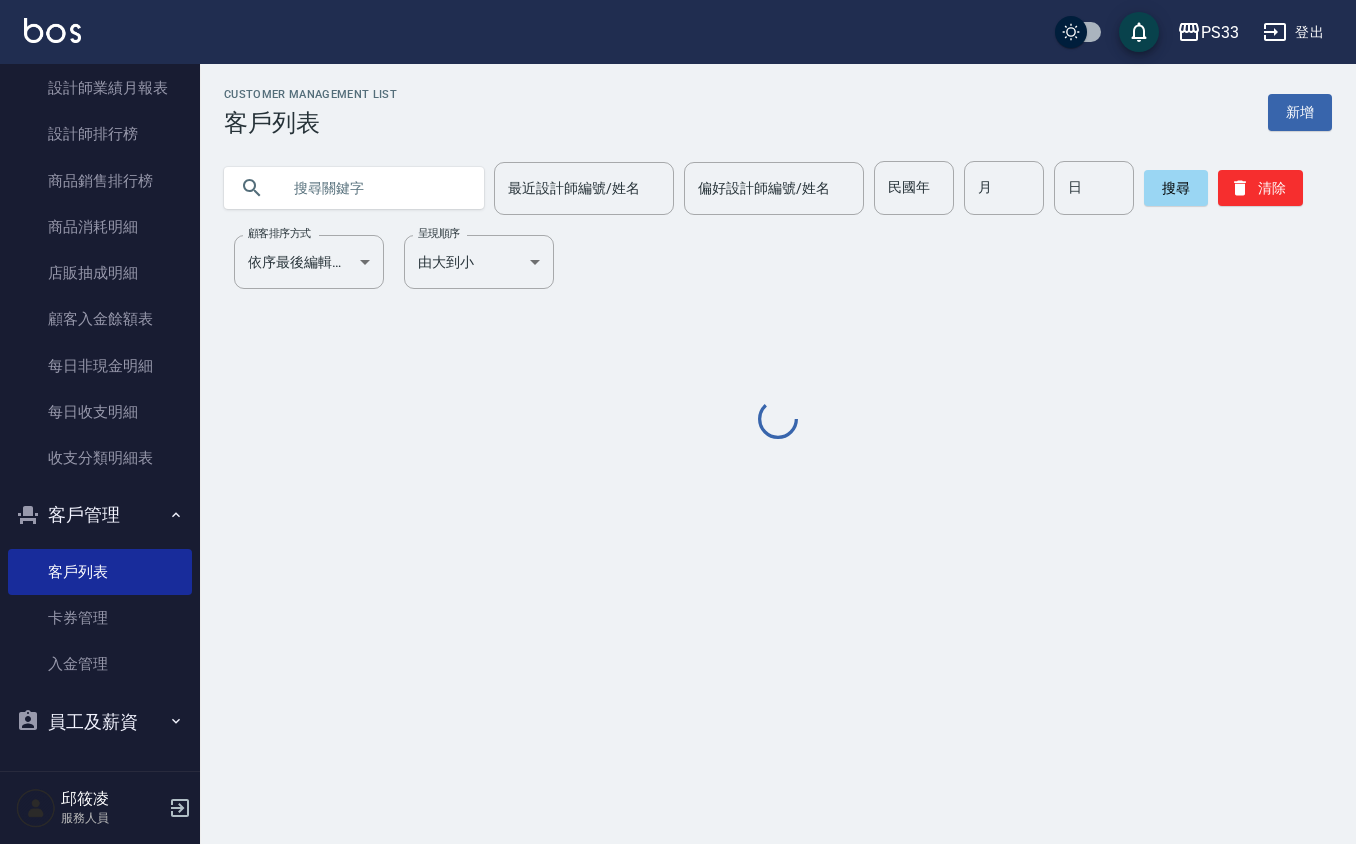 scroll, scrollTop: 0, scrollLeft: 0, axis: both 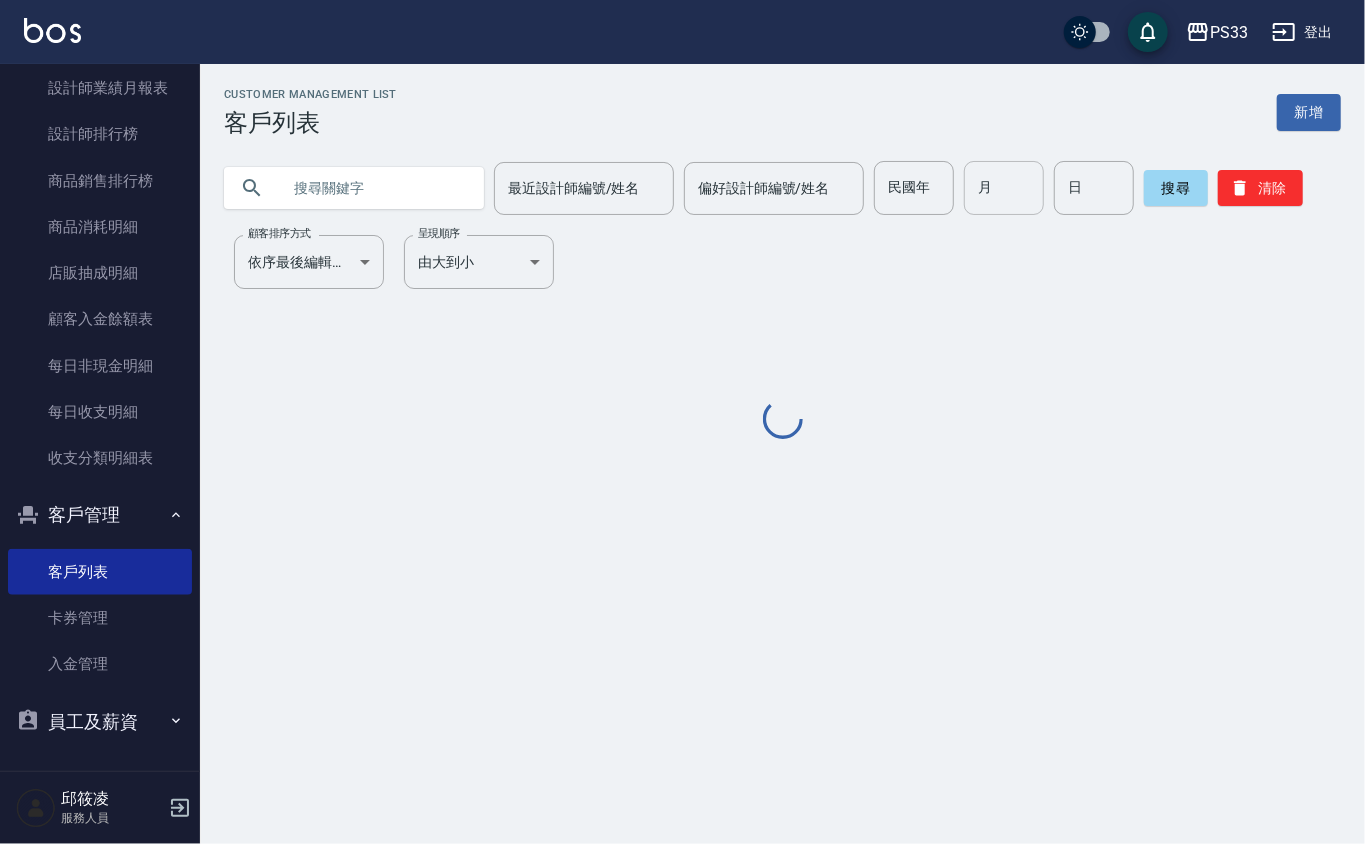 click on "月" at bounding box center (1004, 188) 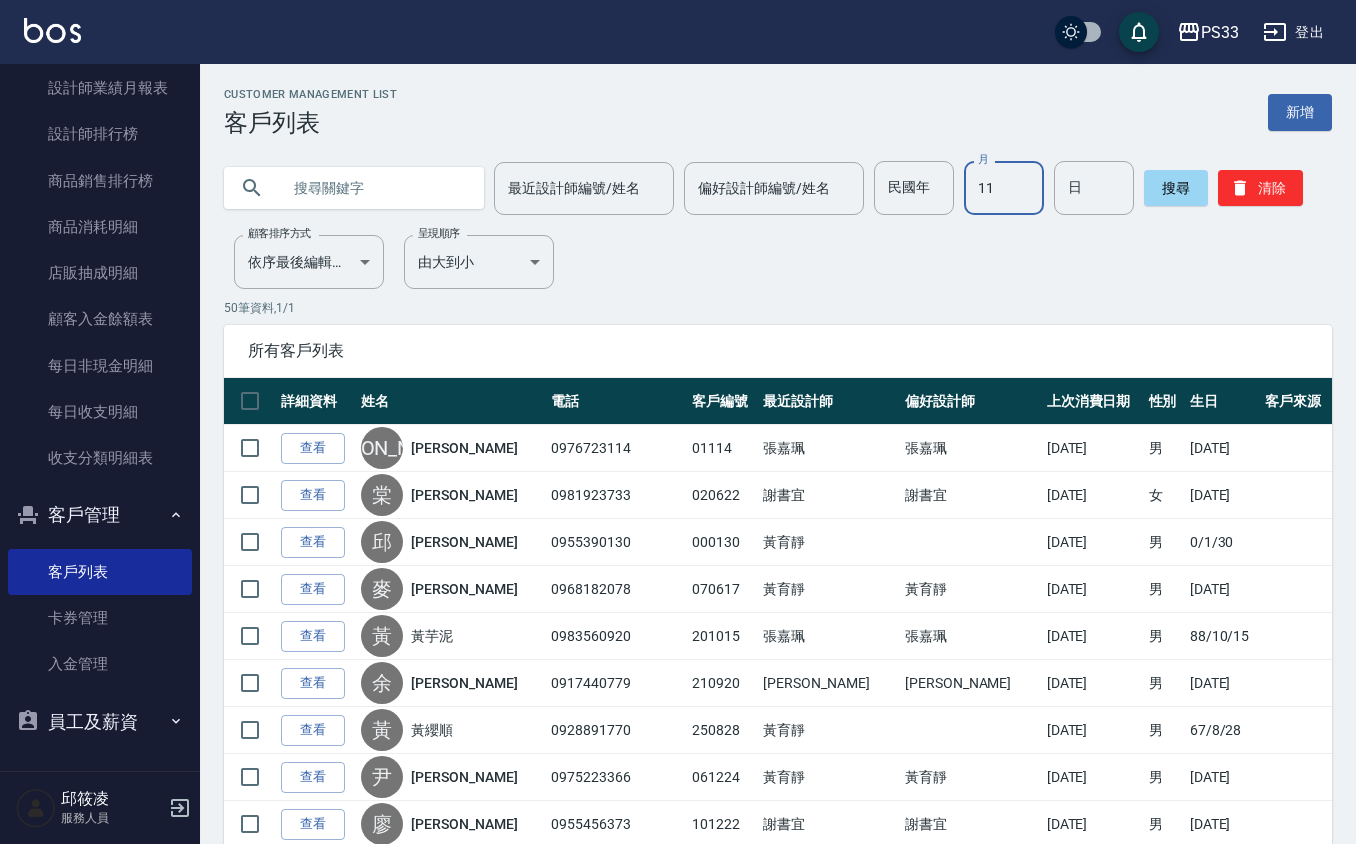 type on "11" 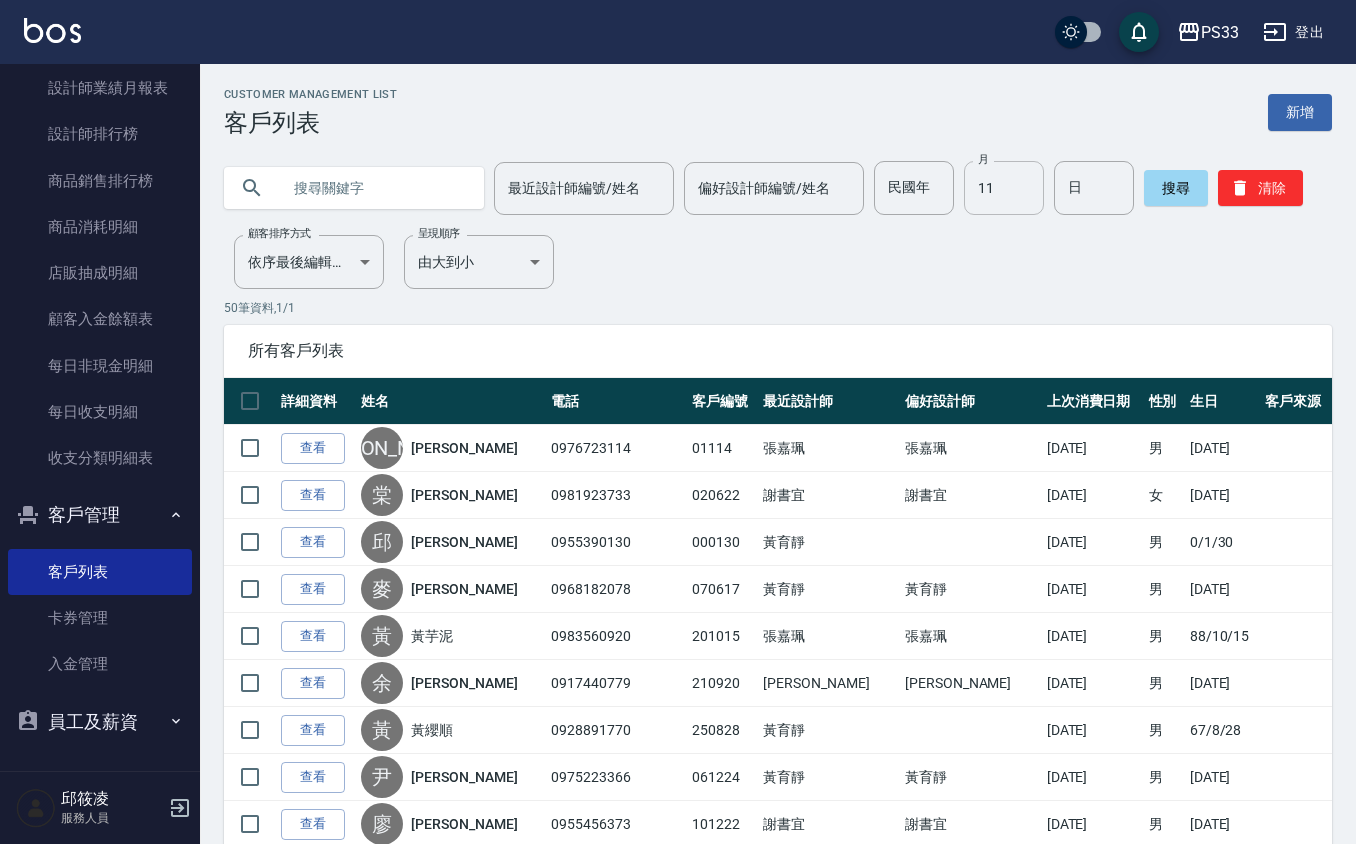 drag, startPoint x: 1105, startPoint y: 157, endPoint x: 994, endPoint y: 209, distance: 122.57651 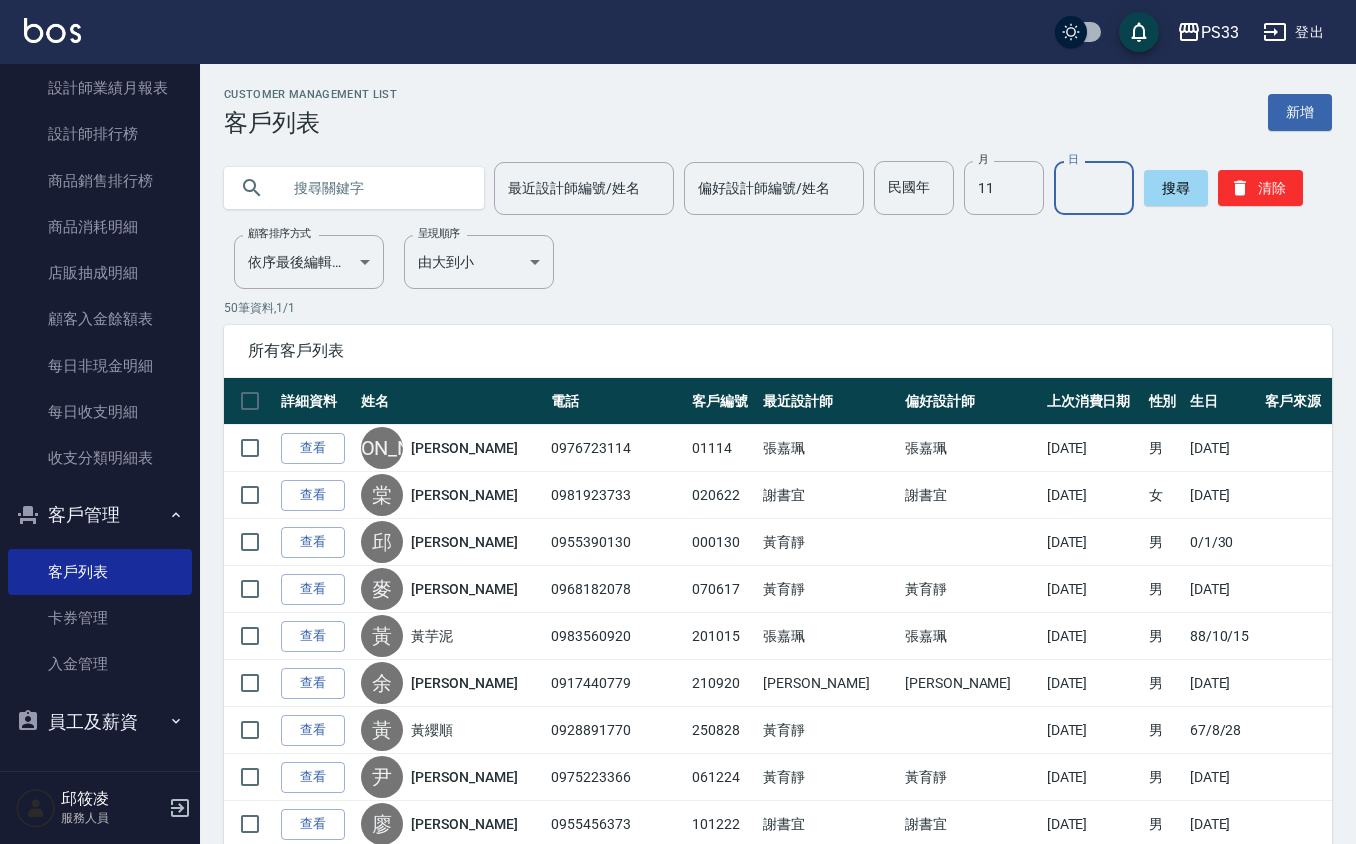 click on "日" at bounding box center [1094, 188] 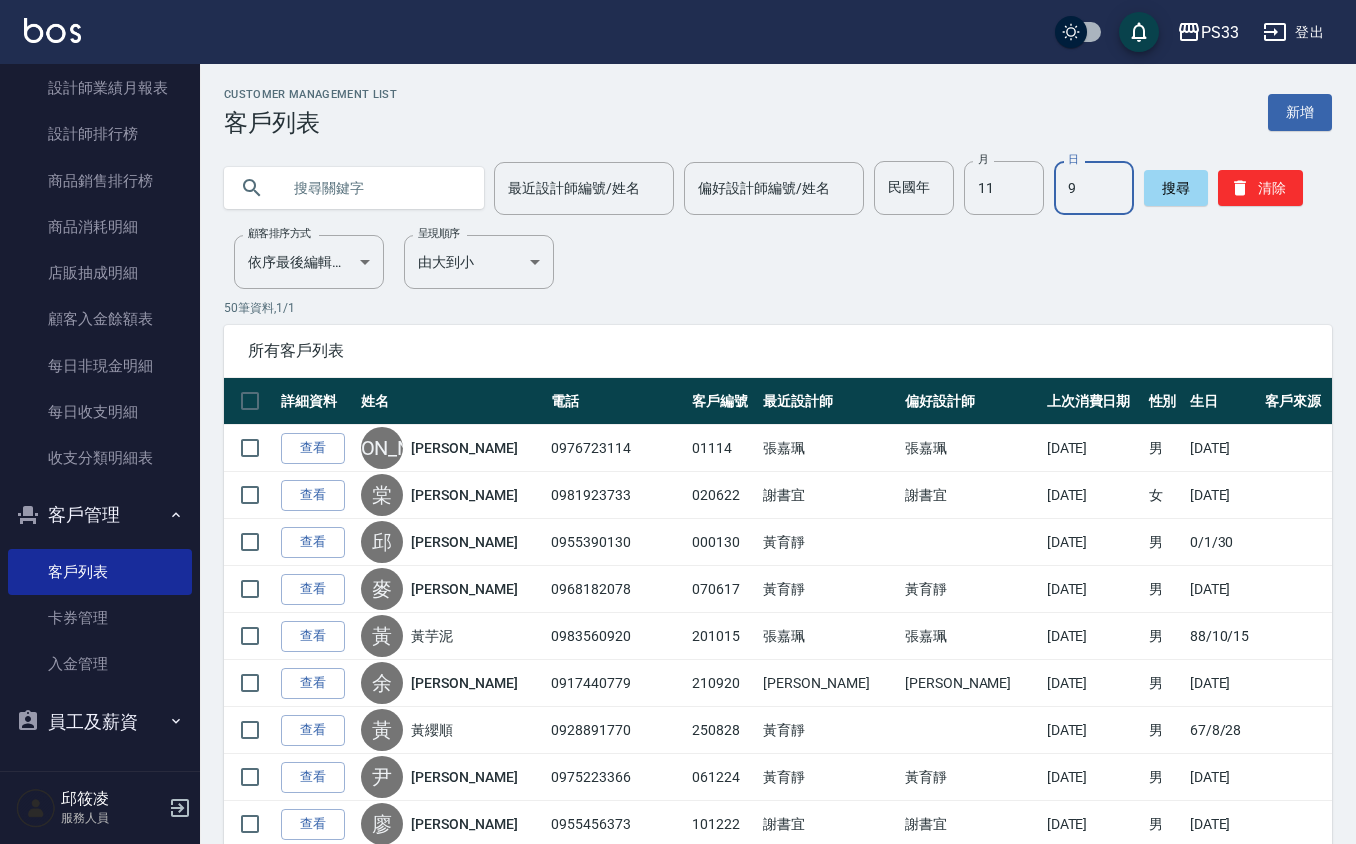 type on "9" 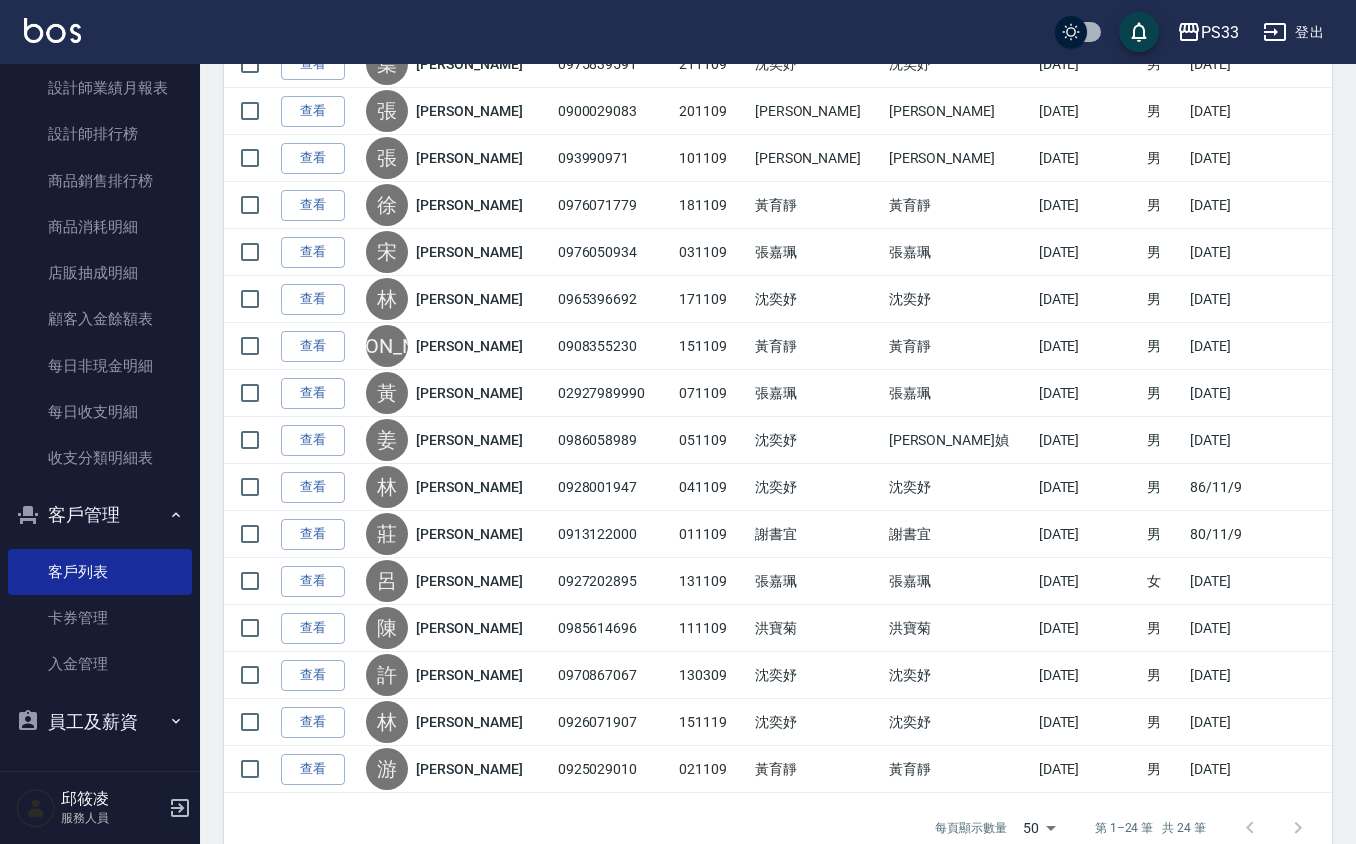 scroll, scrollTop: 800, scrollLeft: 0, axis: vertical 